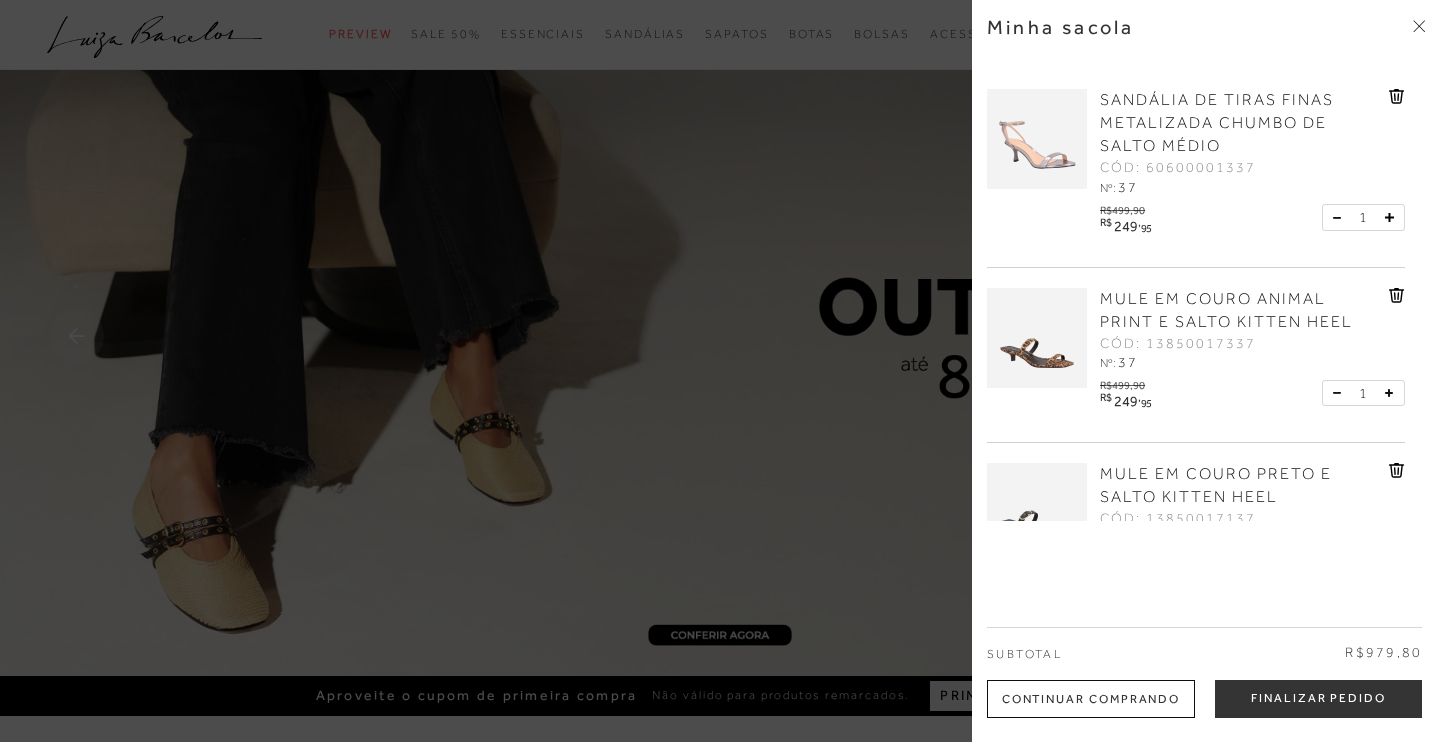 scroll, scrollTop: 0, scrollLeft: 0, axis: both 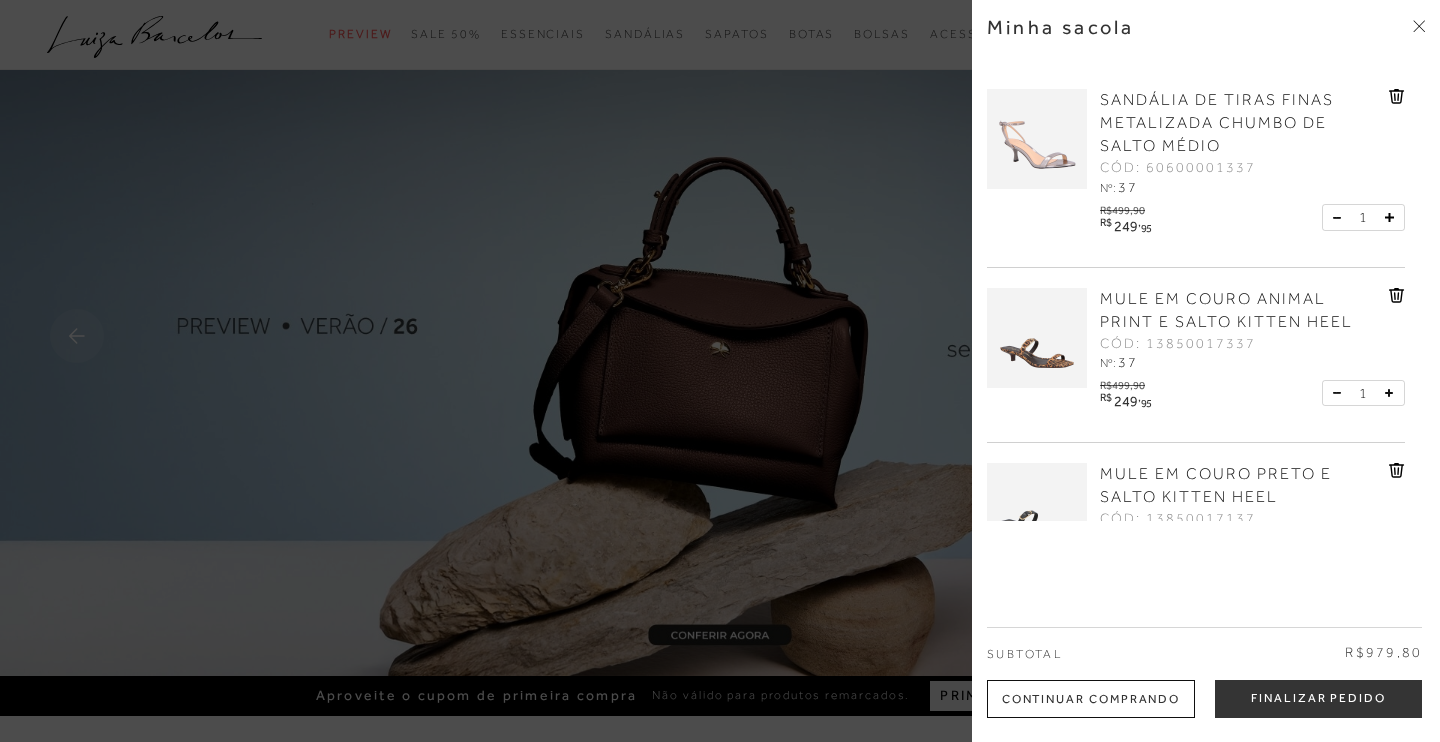 click at bounding box center [1037, 139] 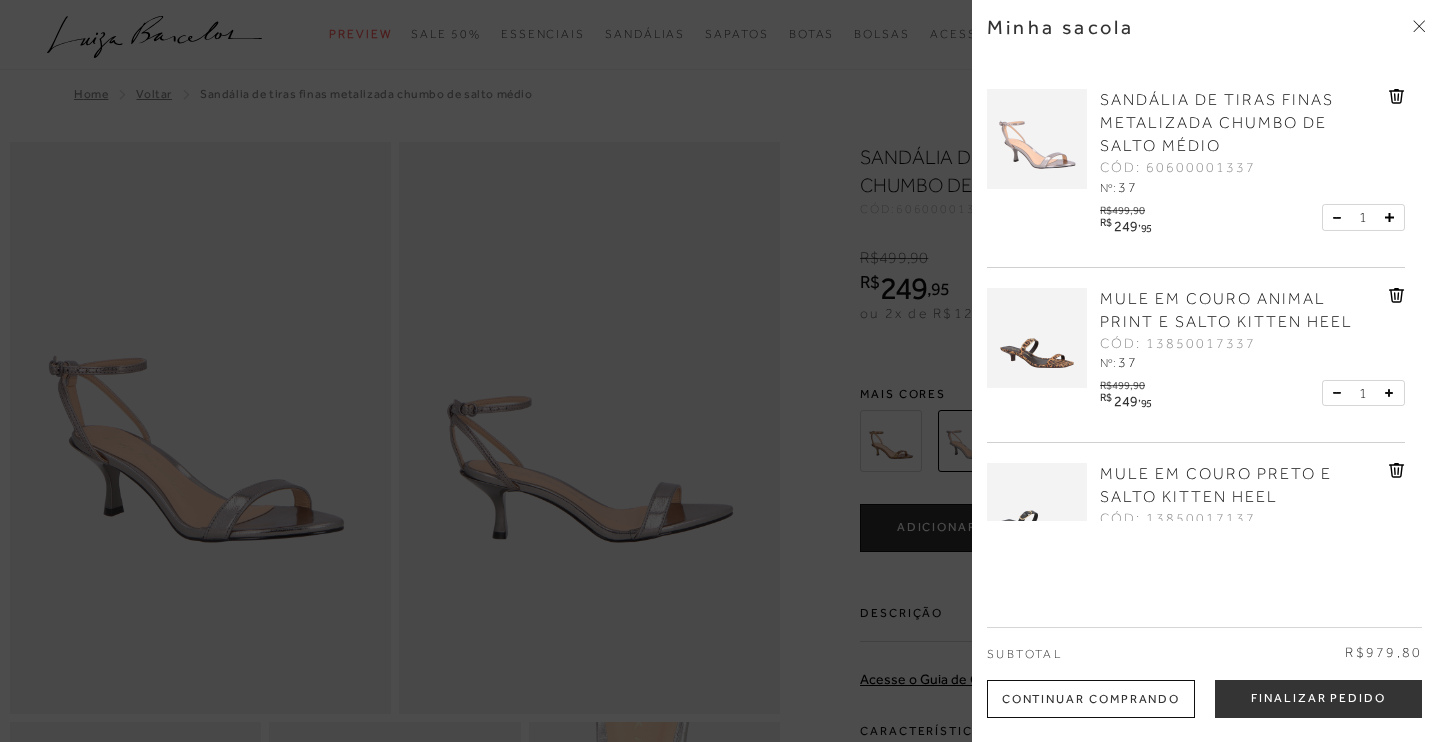 scroll, scrollTop: 0, scrollLeft: 0, axis: both 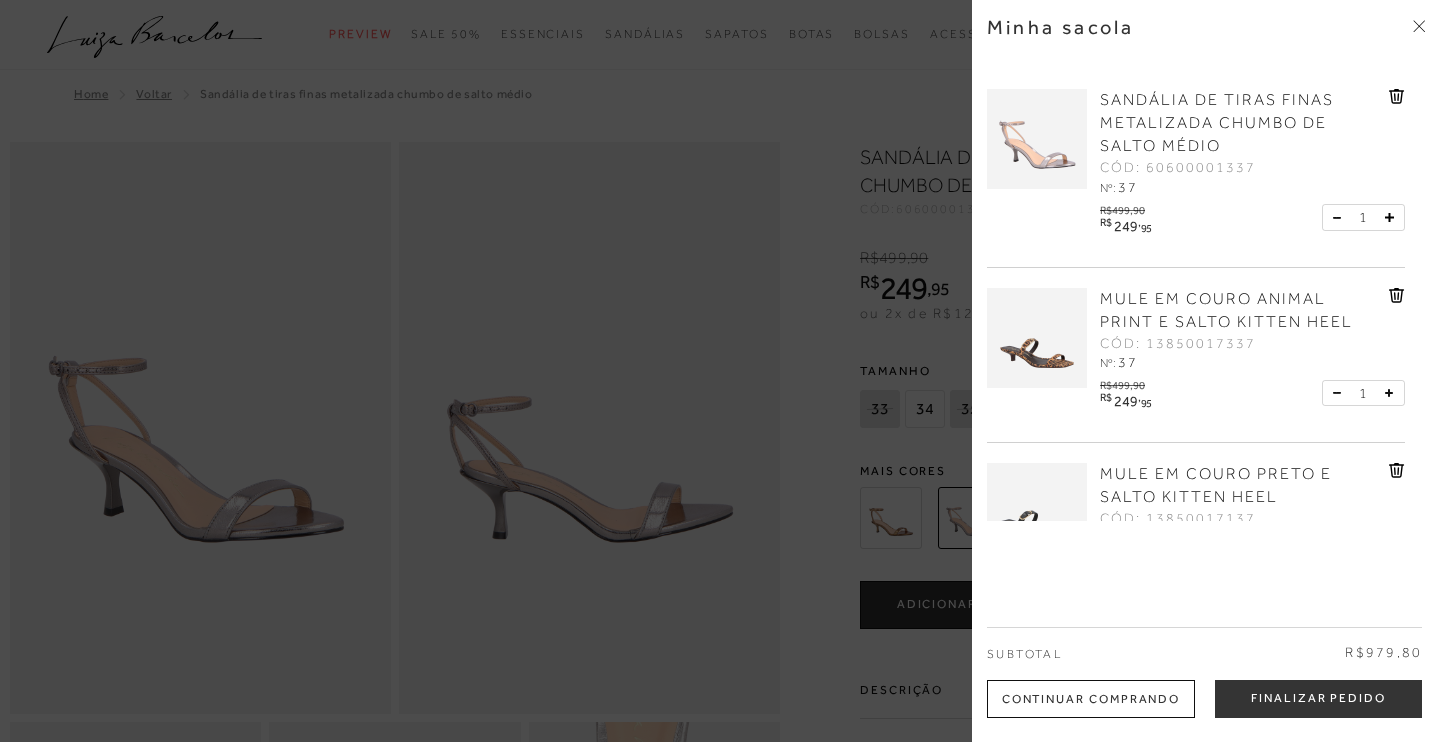 click at bounding box center [720, 371] 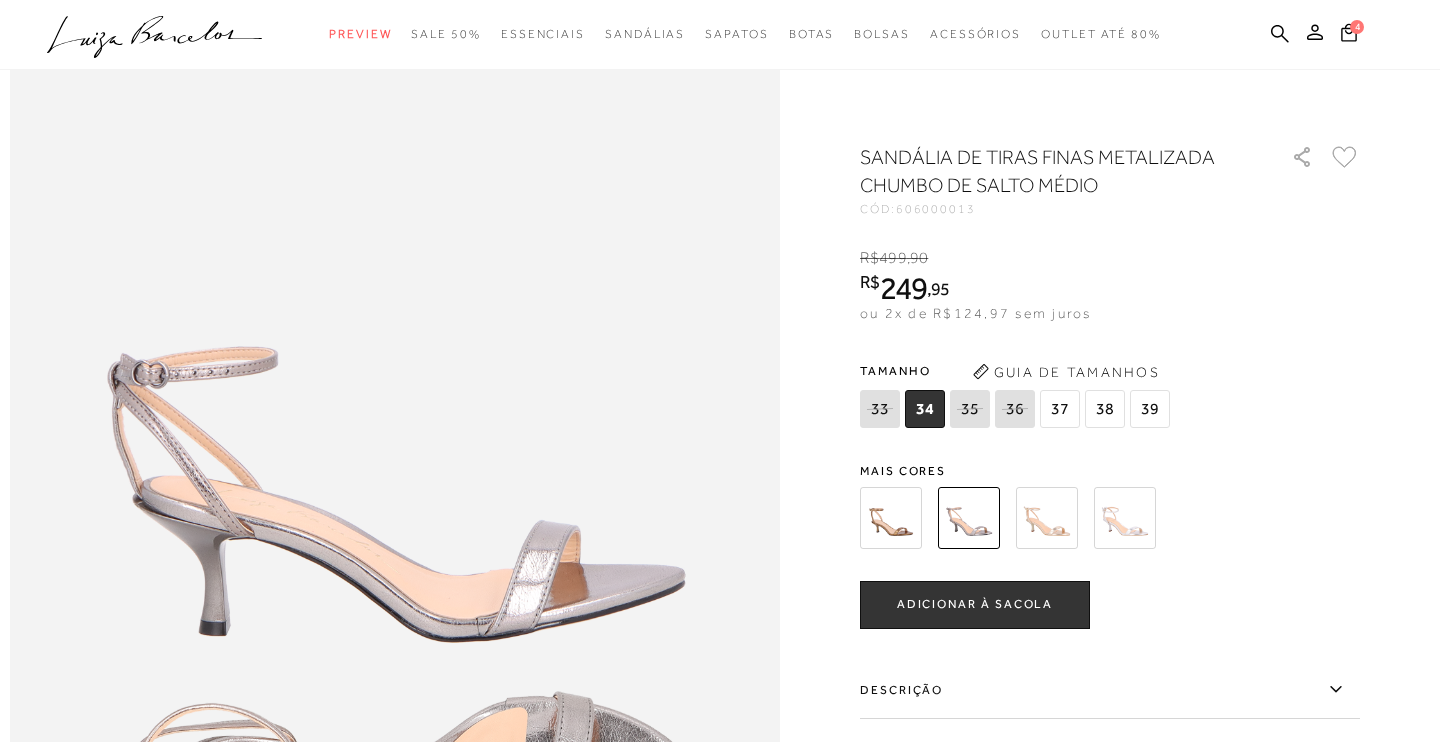 scroll, scrollTop: 1053, scrollLeft: 0, axis: vertical 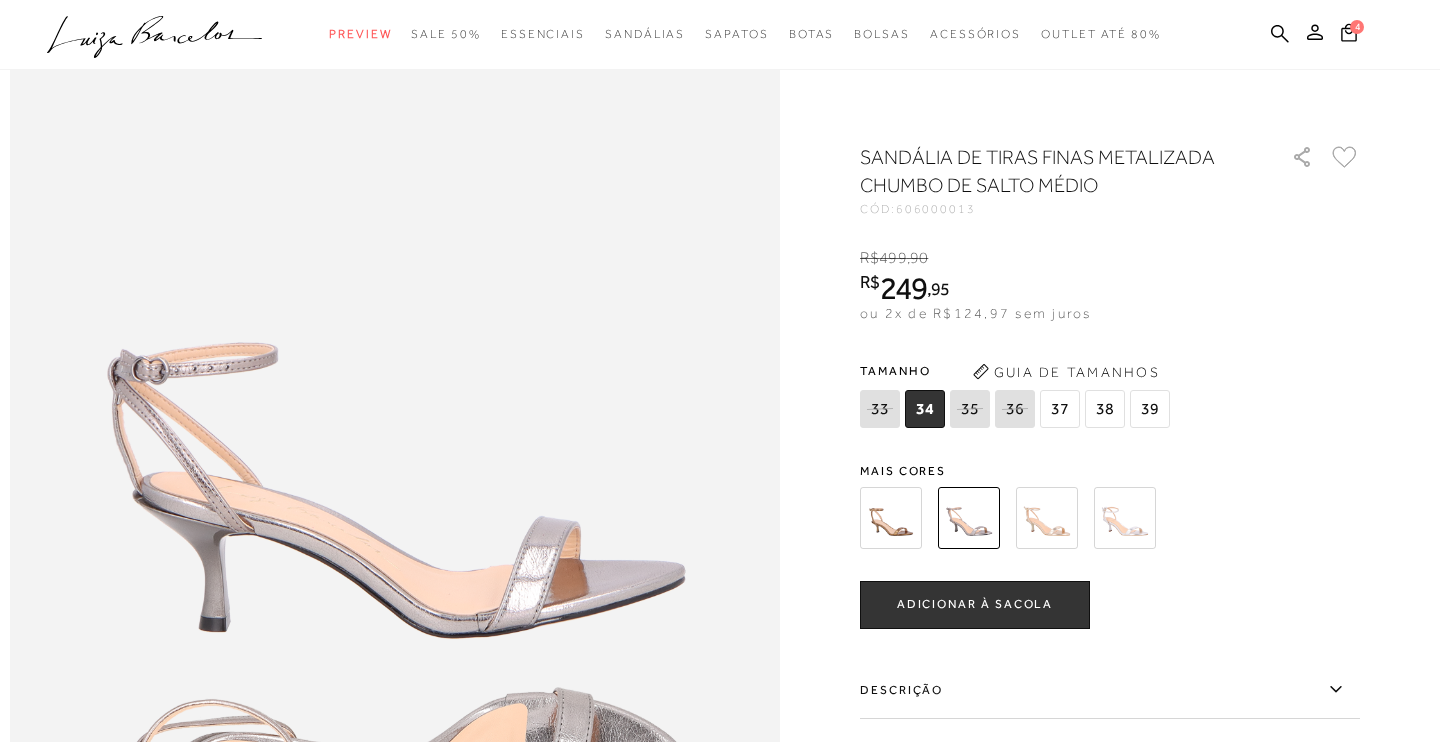 click 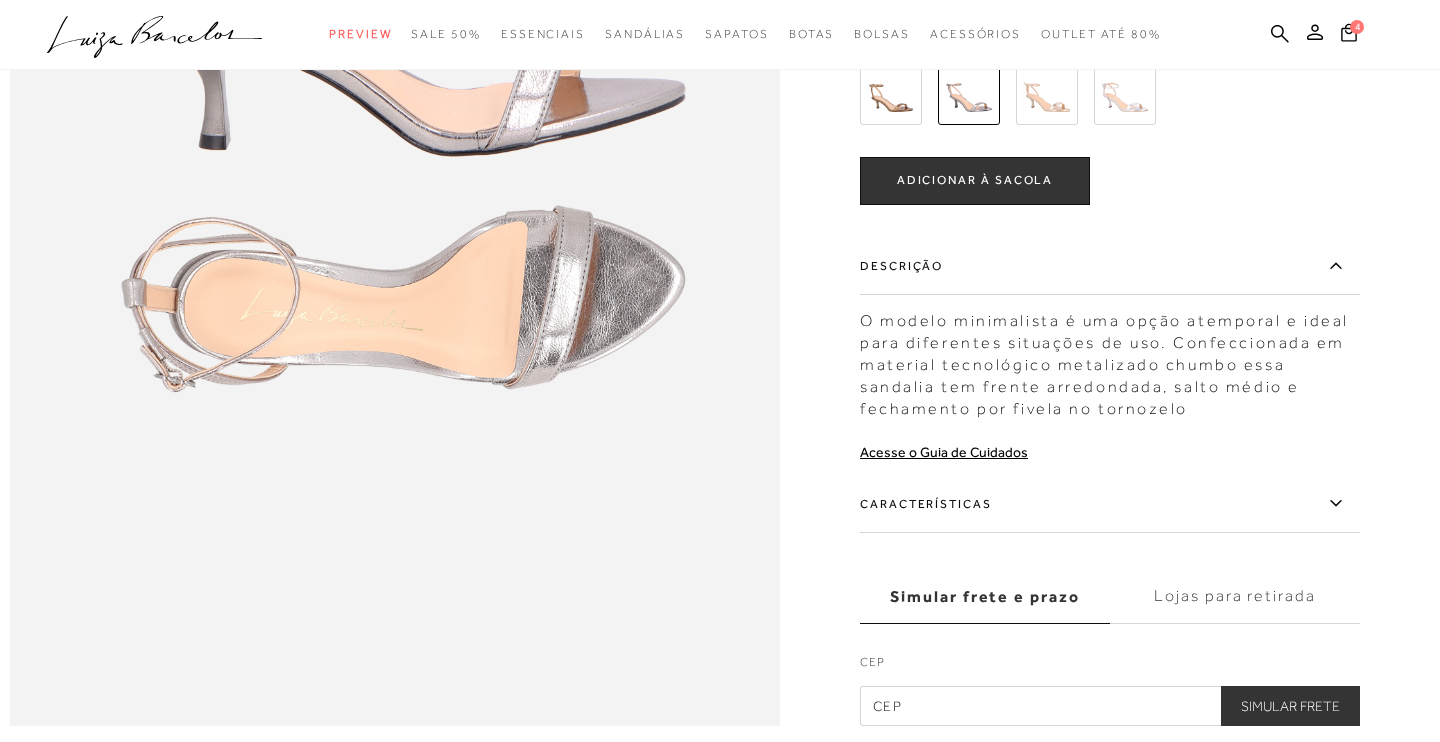 scroll, scrollTop: 1598, scrollLeft: 0, axis: vertical 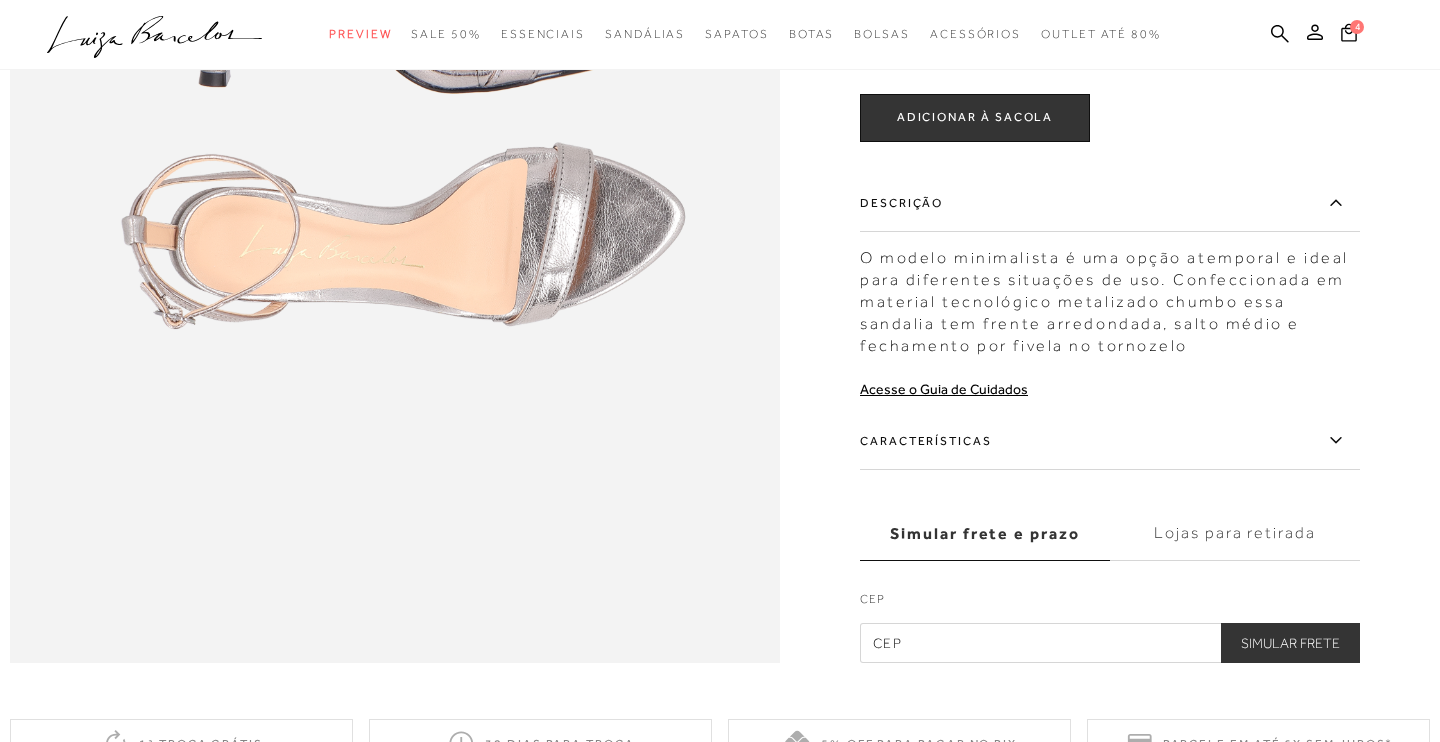 click 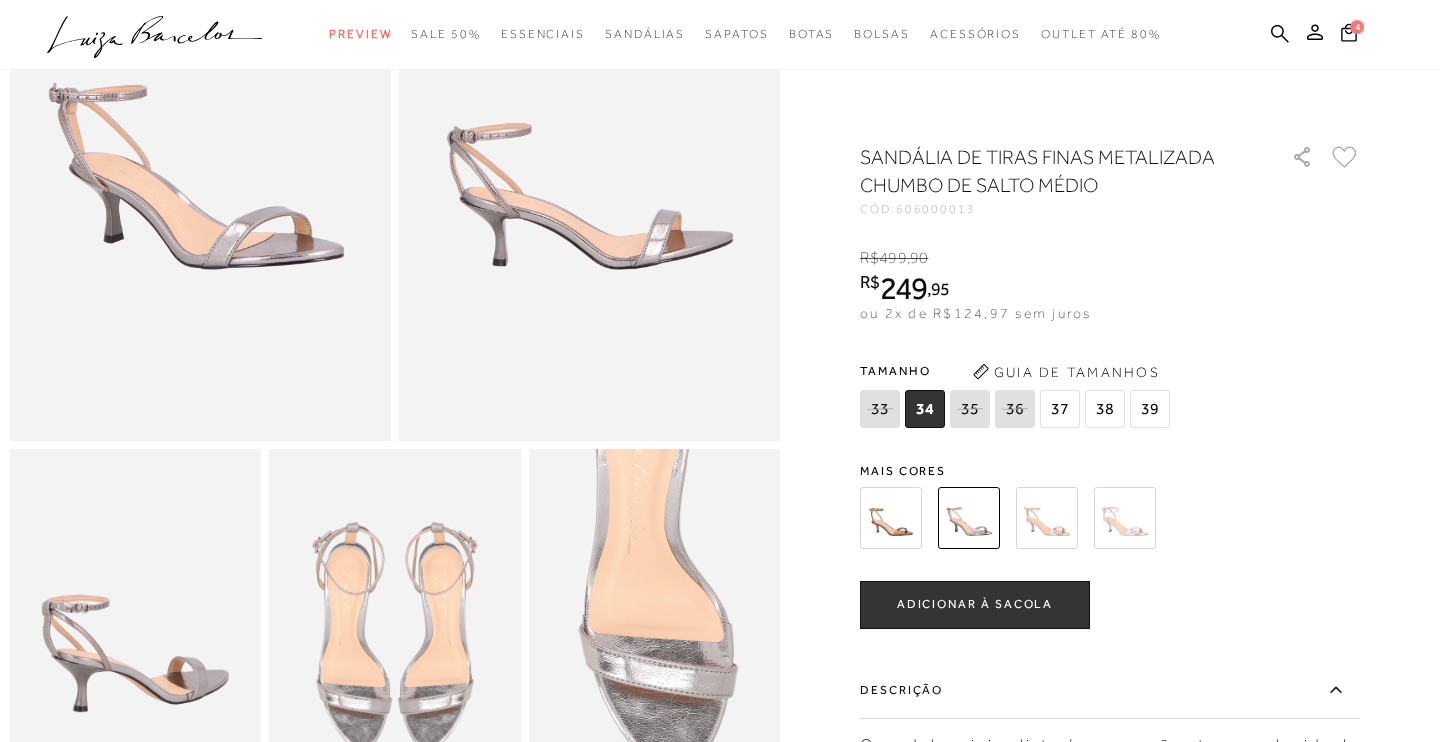 scroll, scrollTop: 269, scrollLeft: 0, axis: vertical 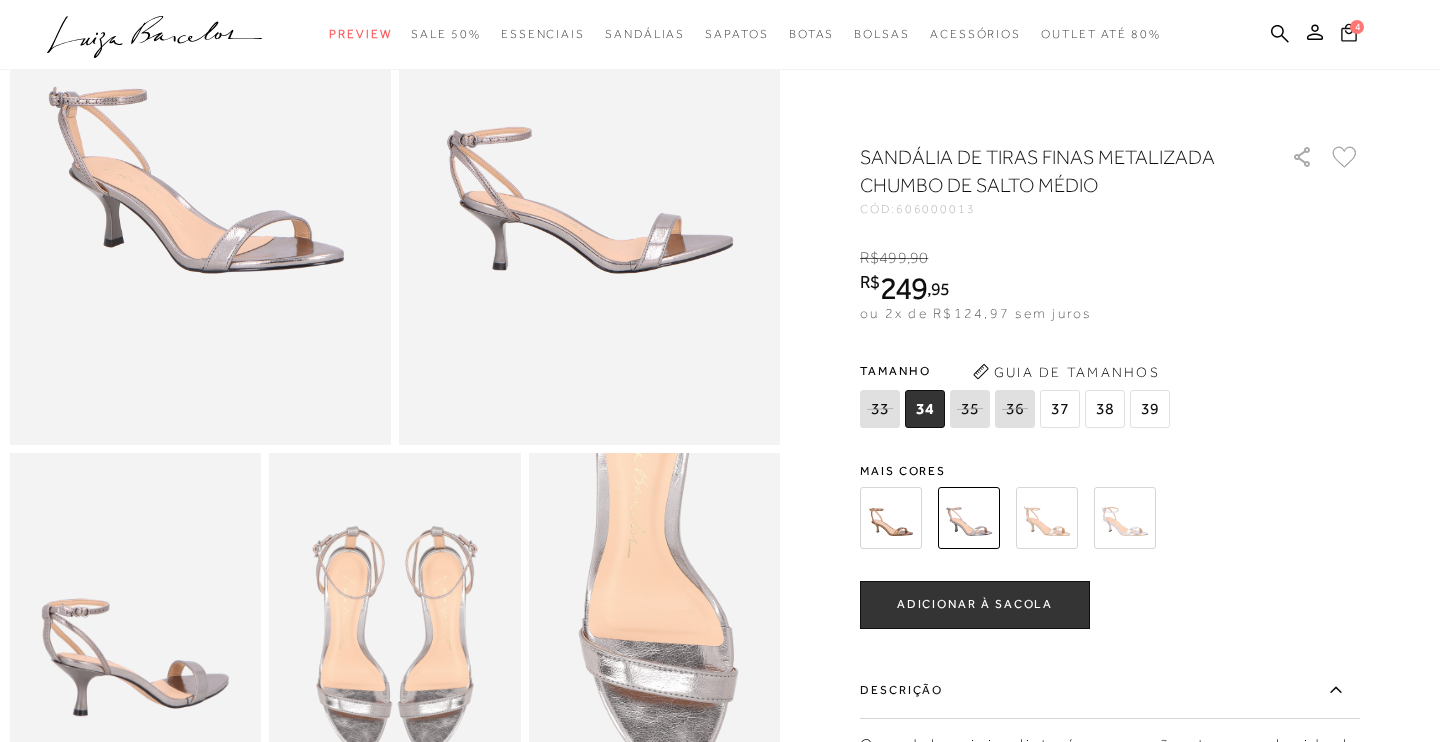 click 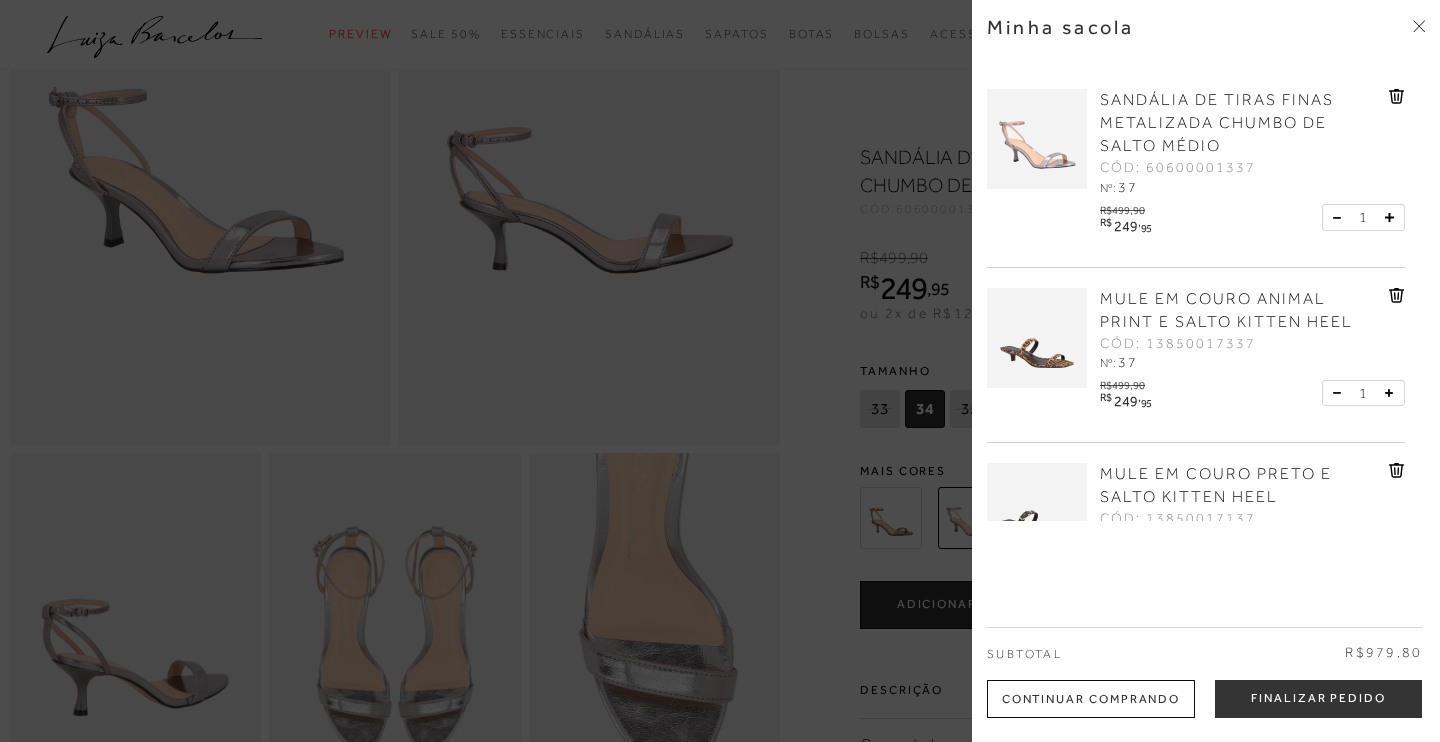 click at bounding box center (1037, 338) 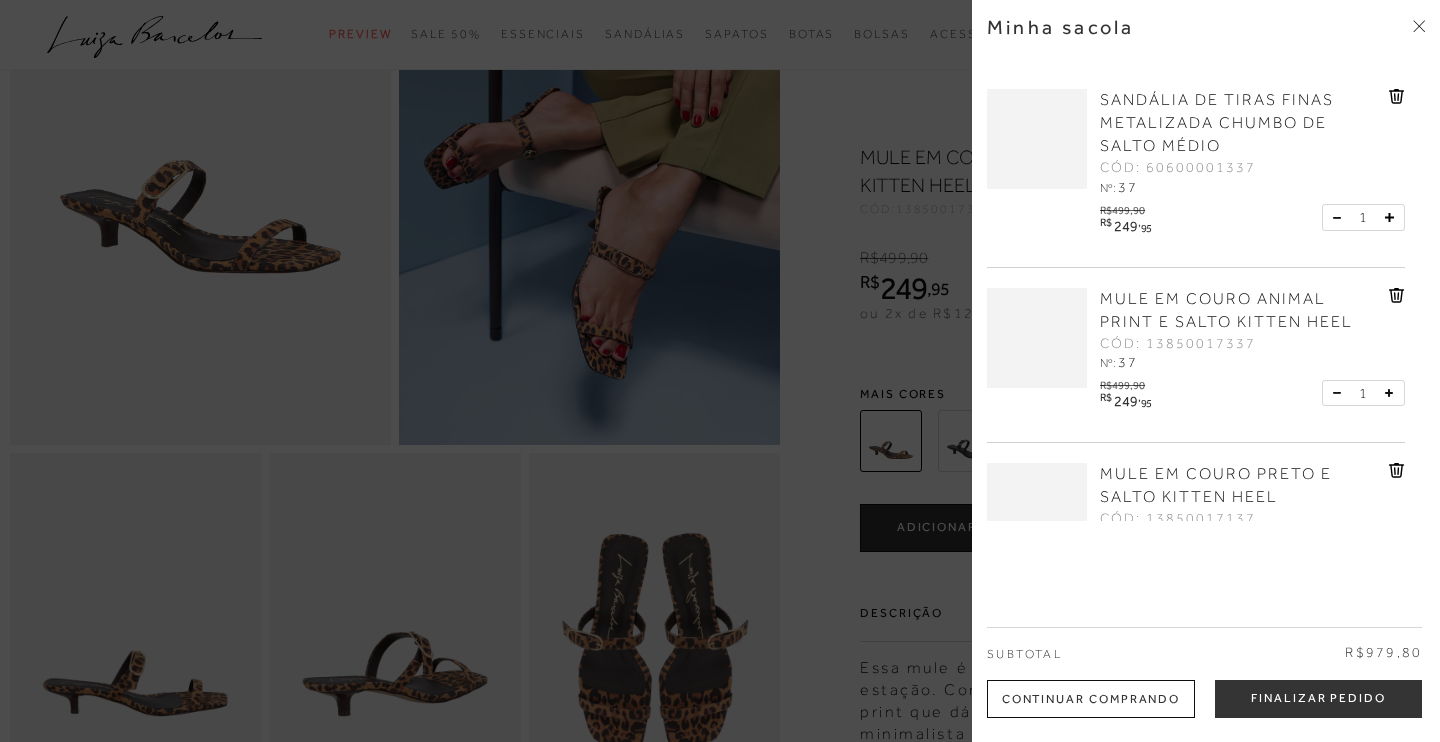 scroll, scrollTop: 0, scrollLeft: 0, axis: both 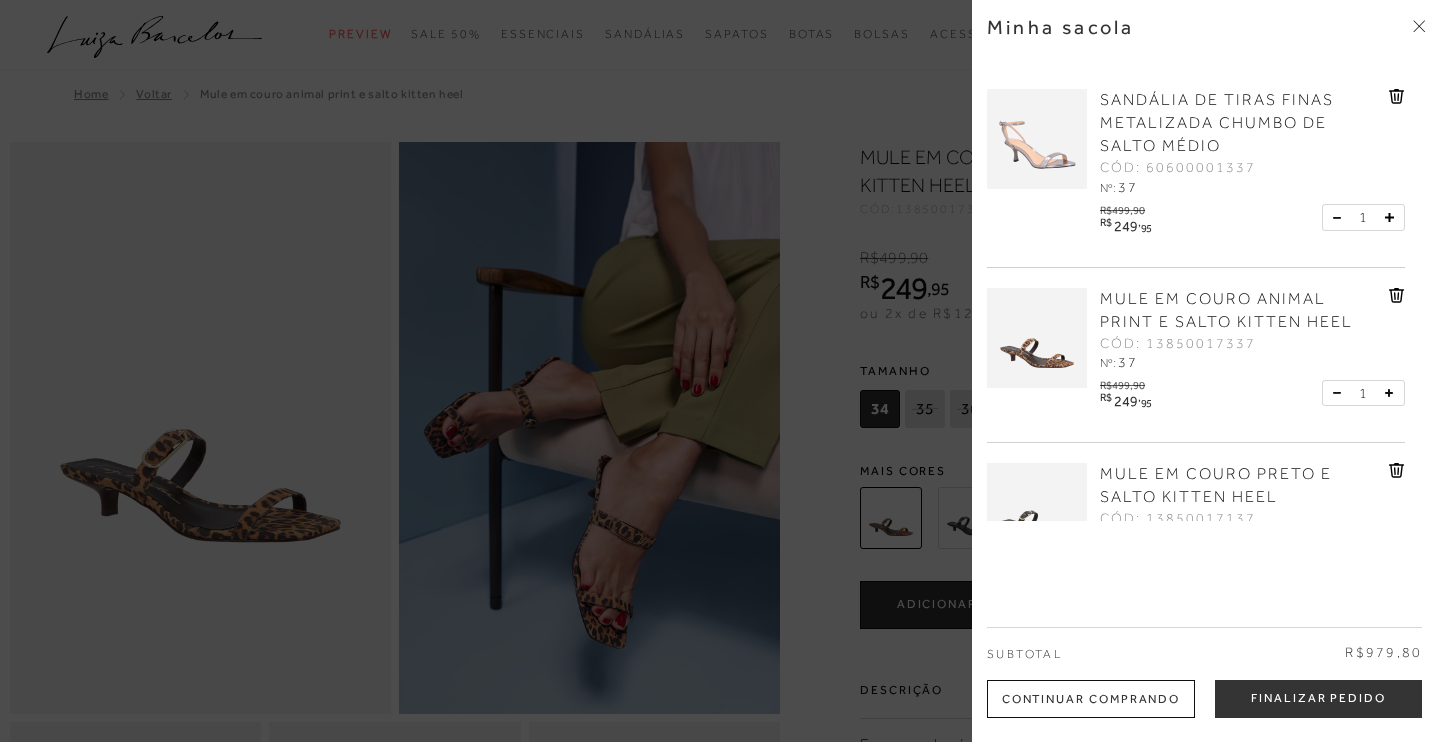 click at bounding box center (720, 371) 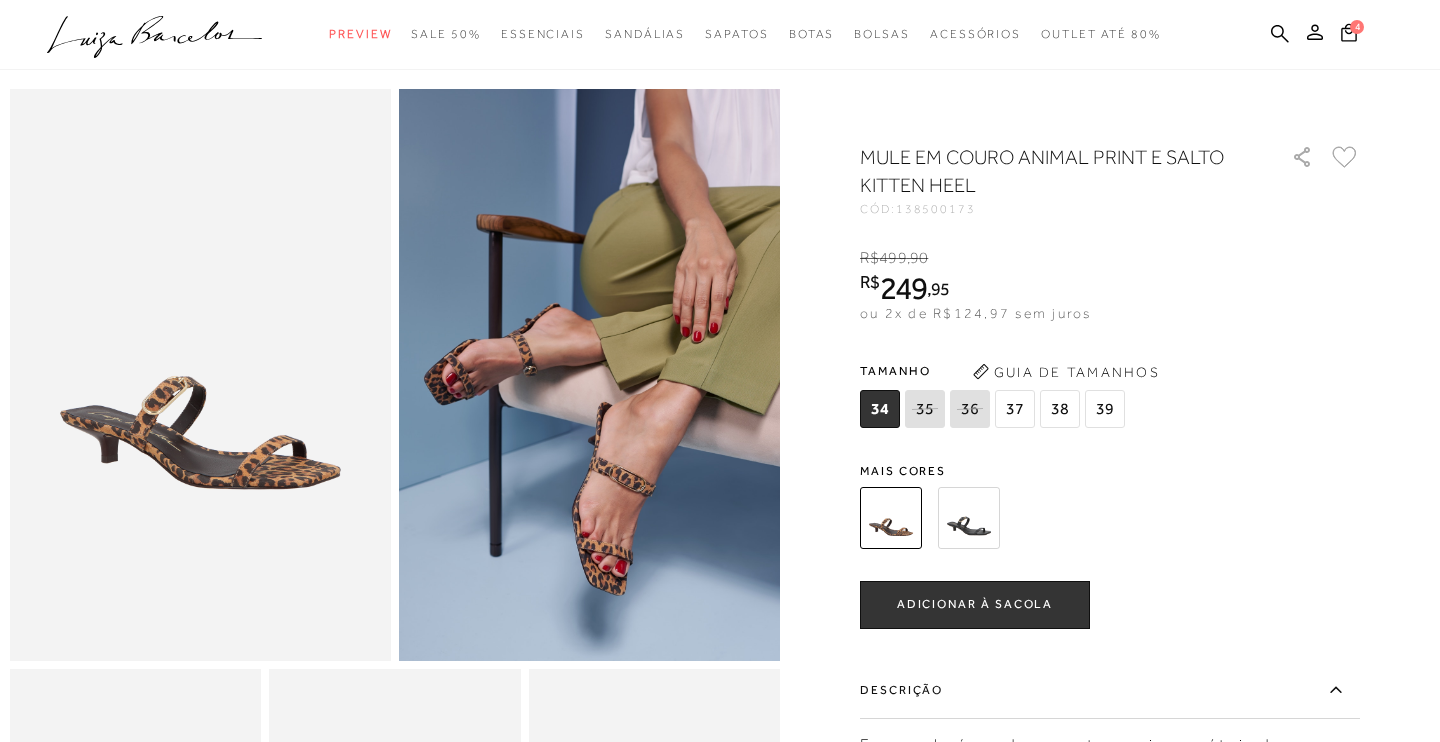 scroll, scrollTop: 50, scrollLeft: 0, axis: vertical 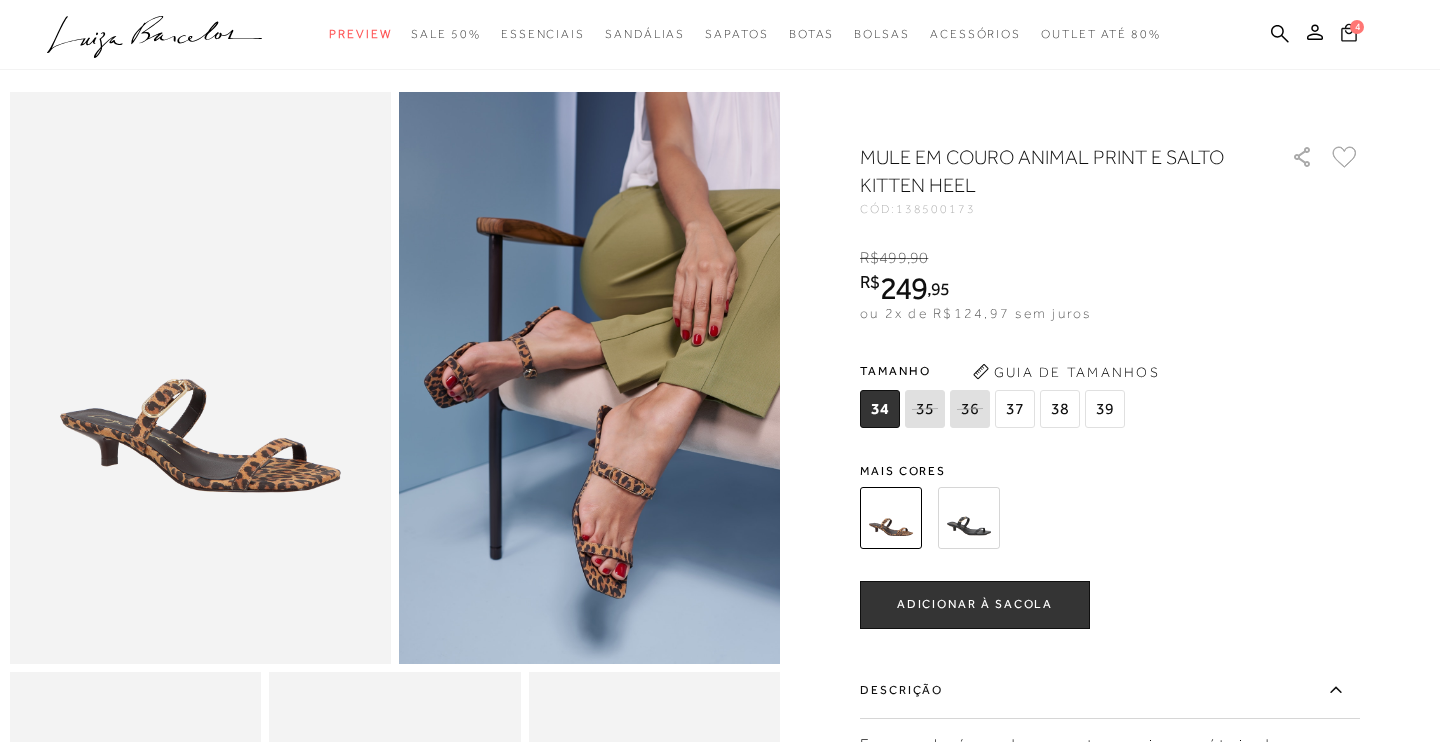 click 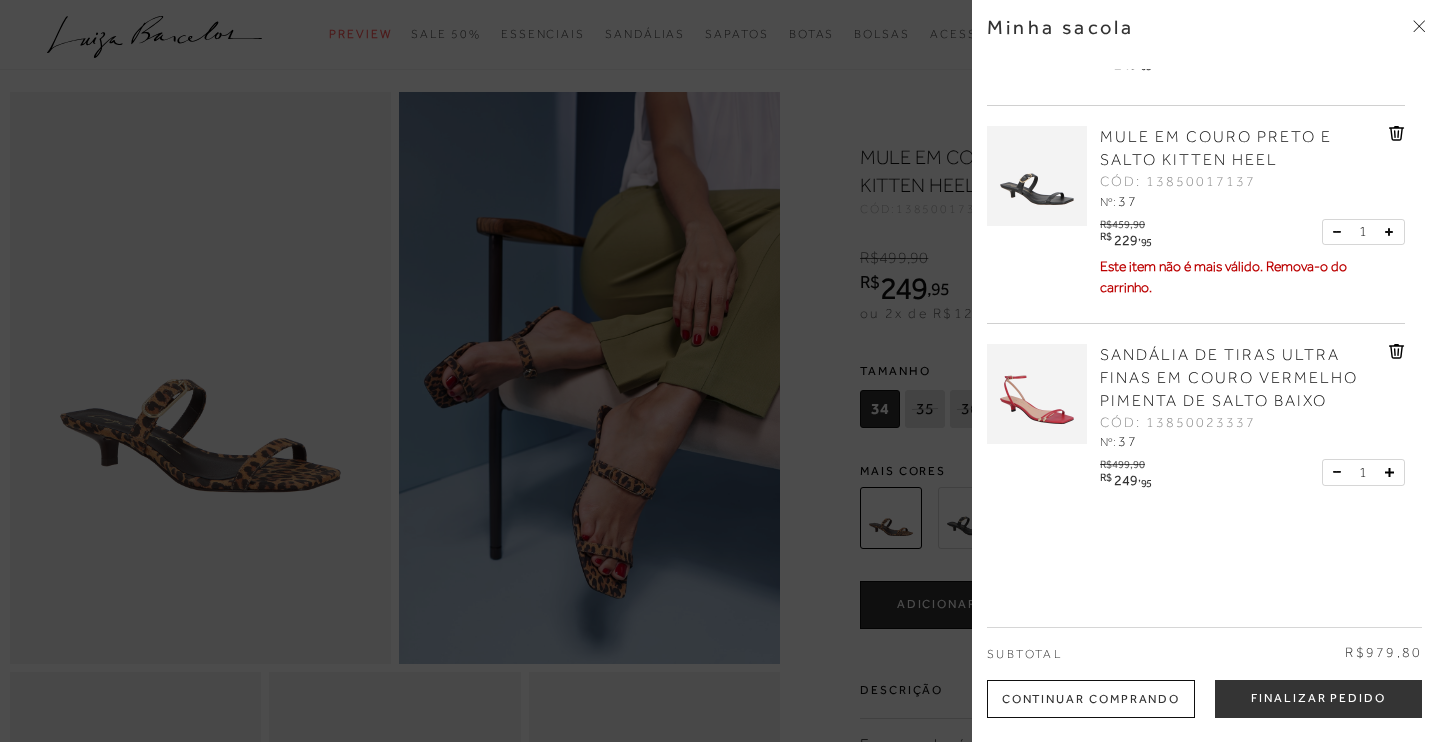 scroll, scrollTop: 335, scrollLeft: 0, axis: vertical 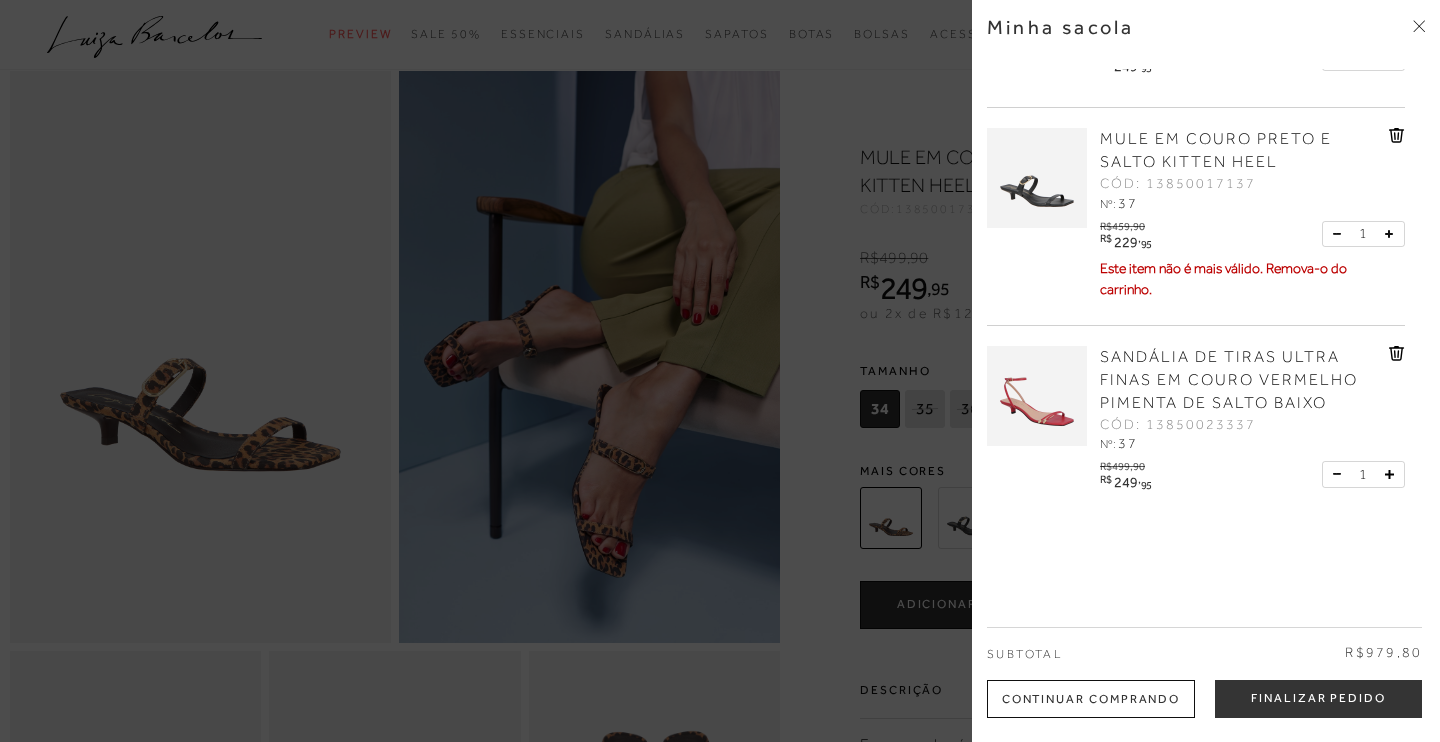 click at bounding box center (1037, 396) 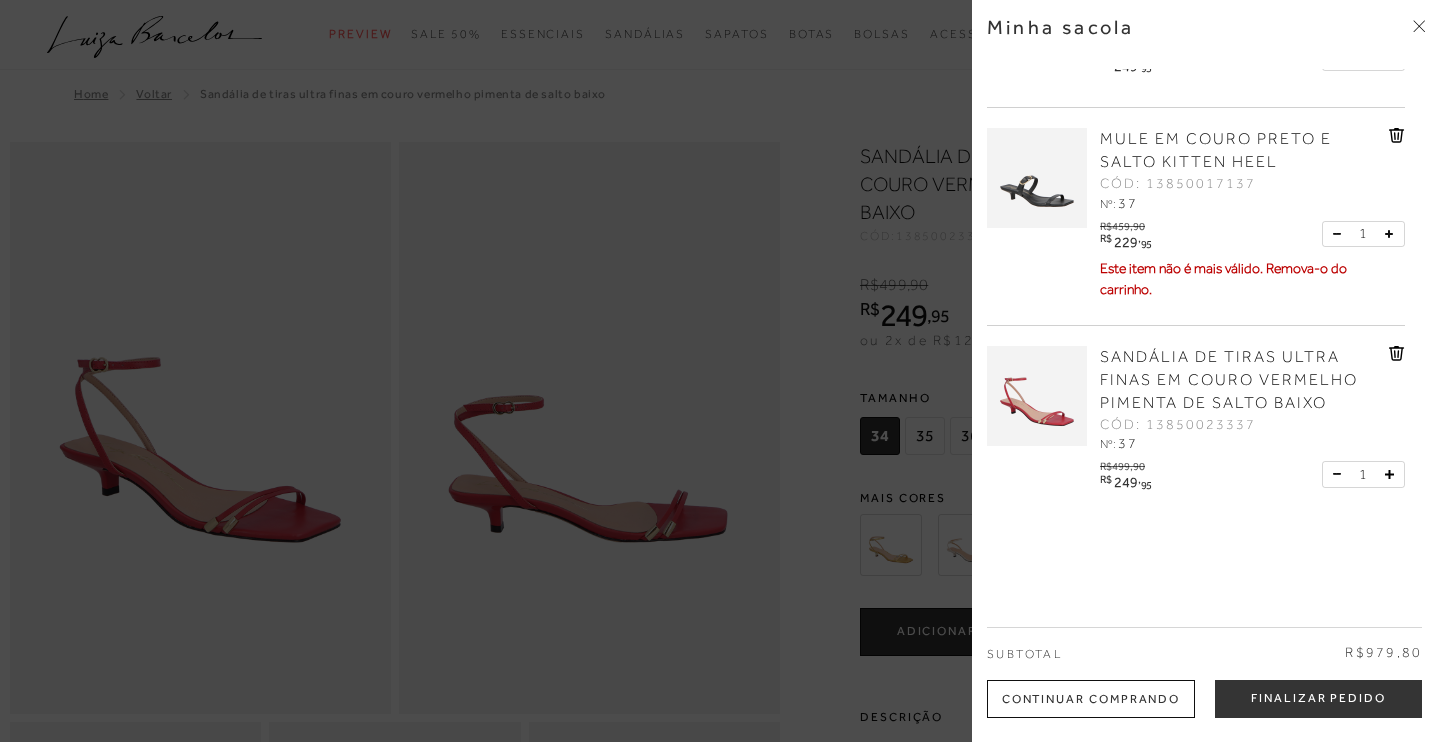 scroll, scrollTop: 0, scrollLeft: 0, axis: both 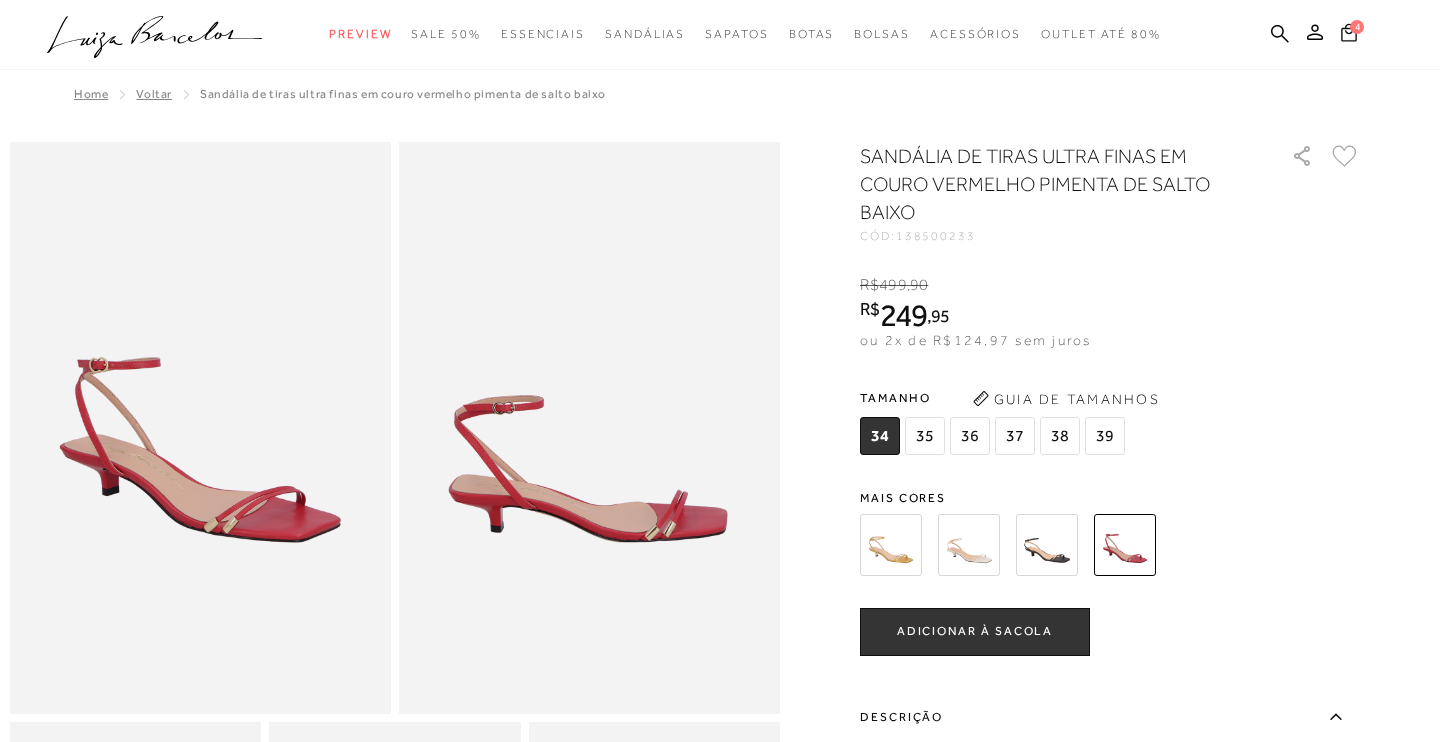 click 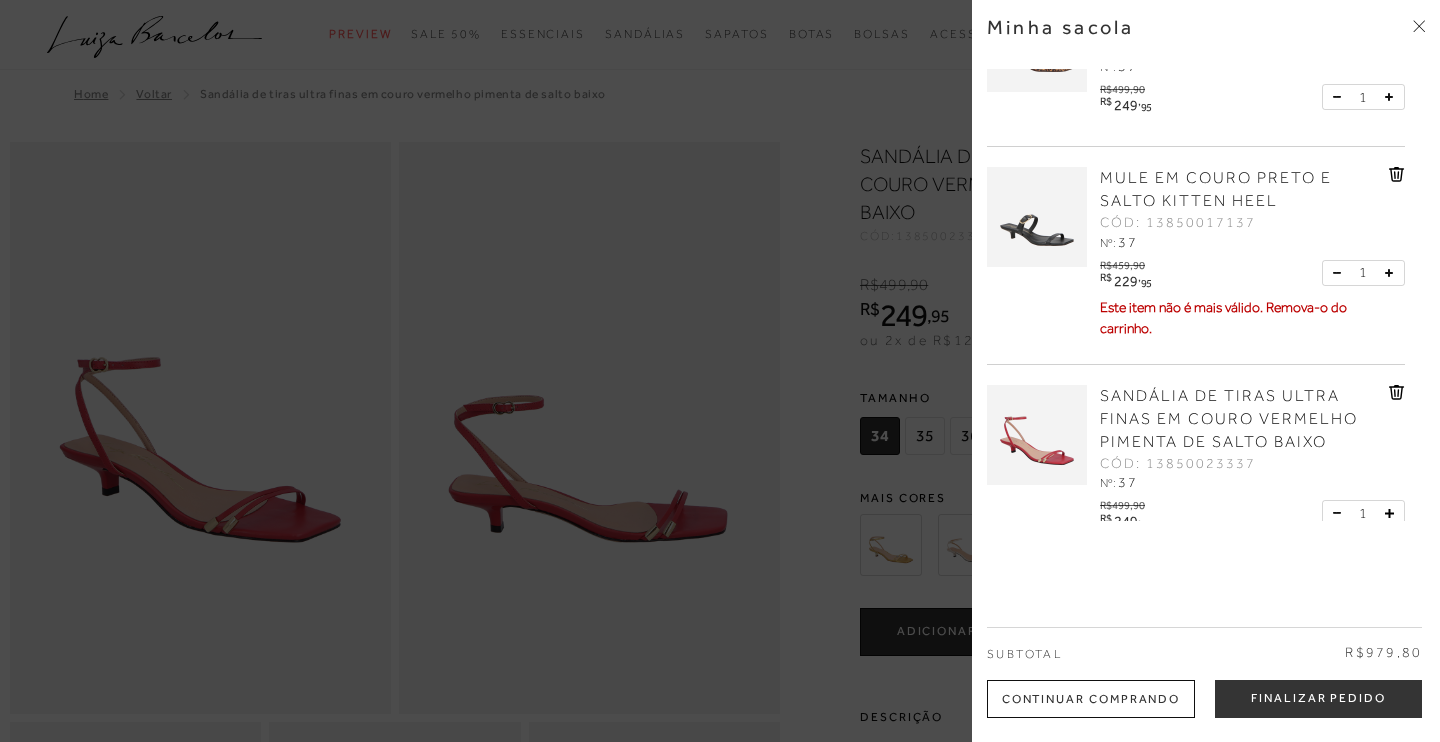 scroll, scrollTop: 297, scrollLeft: 0, axis: vertical 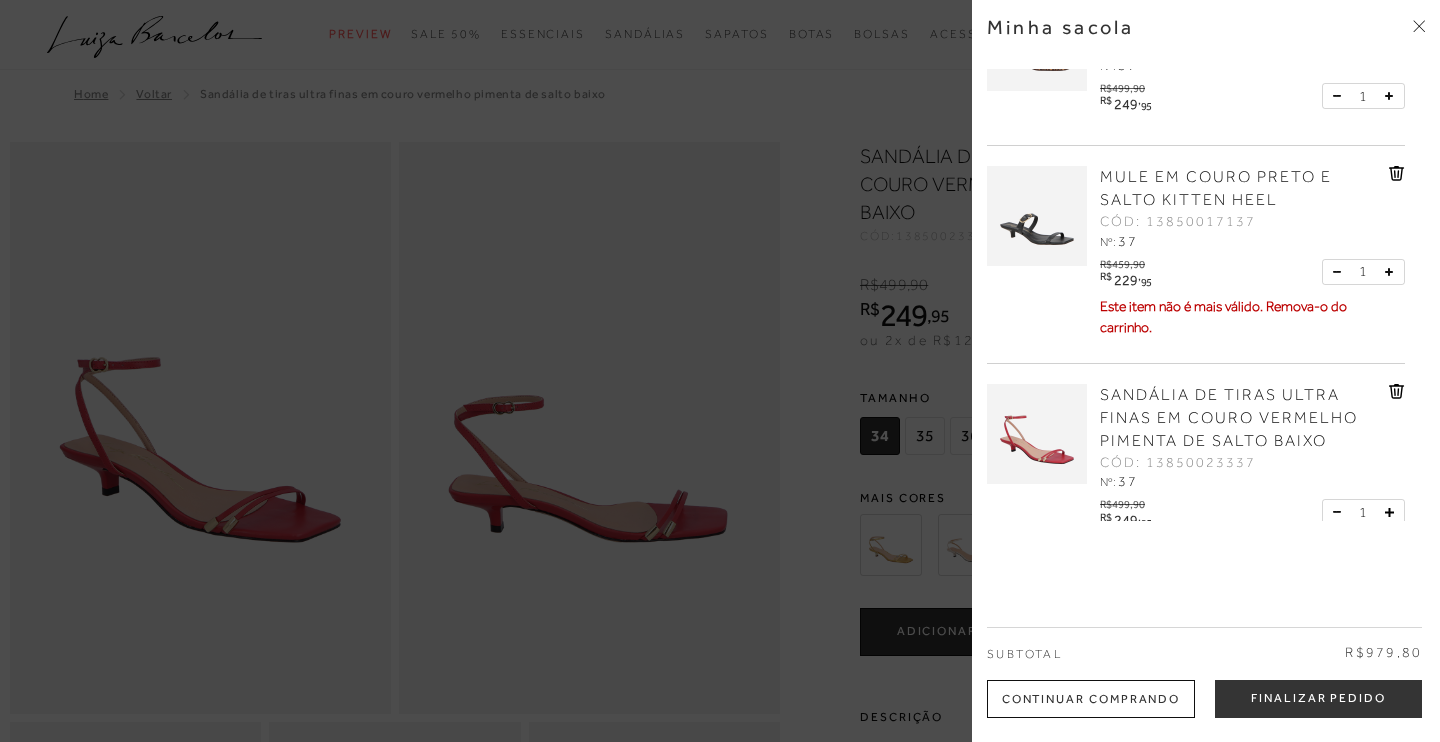 click 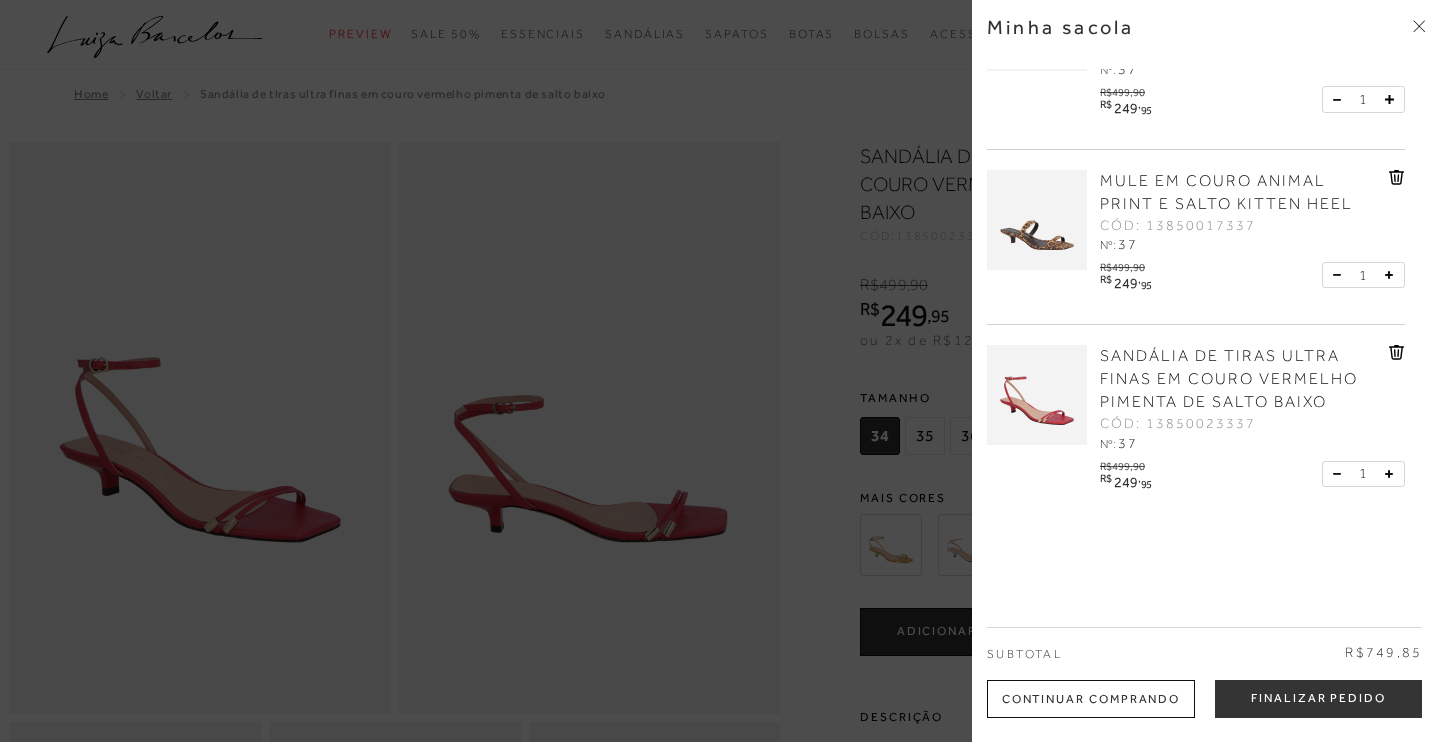 click 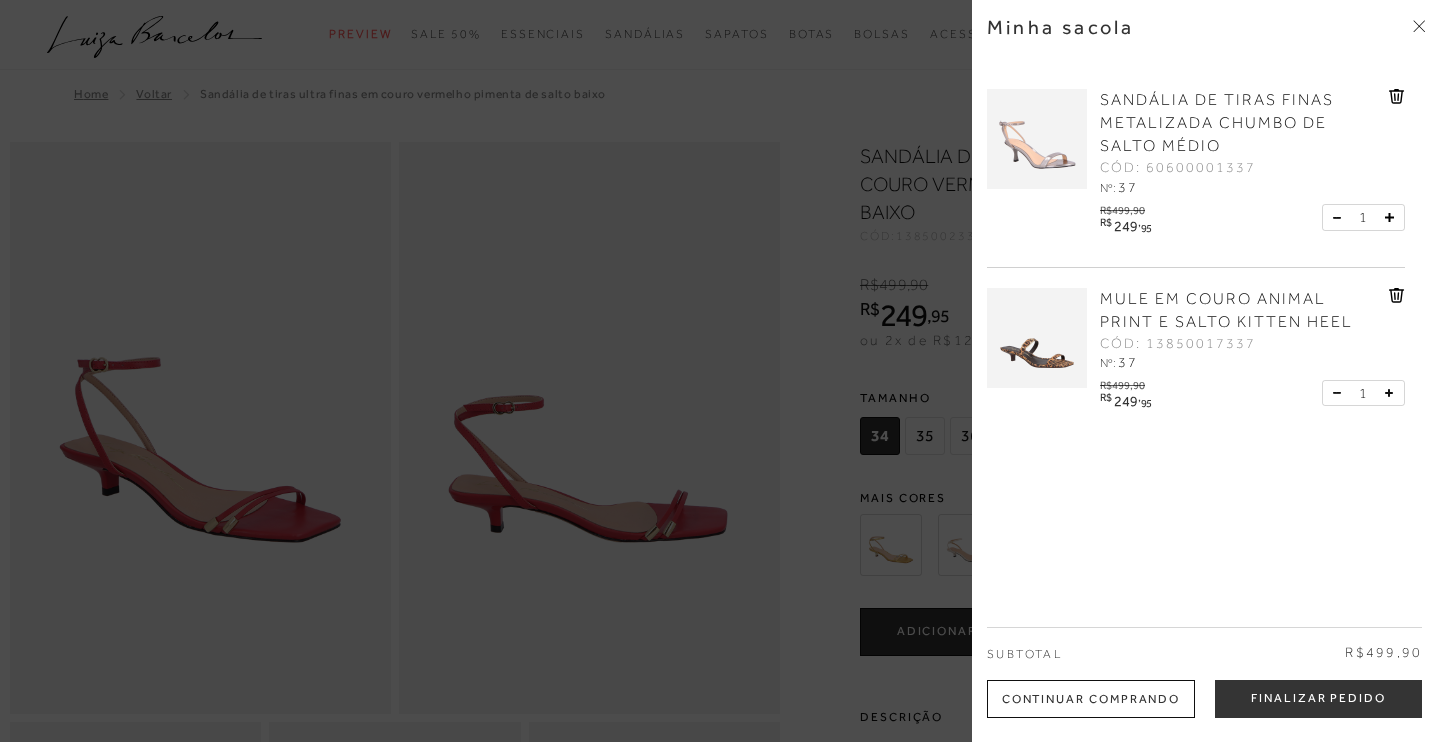 click at bounding box center (720, 371) 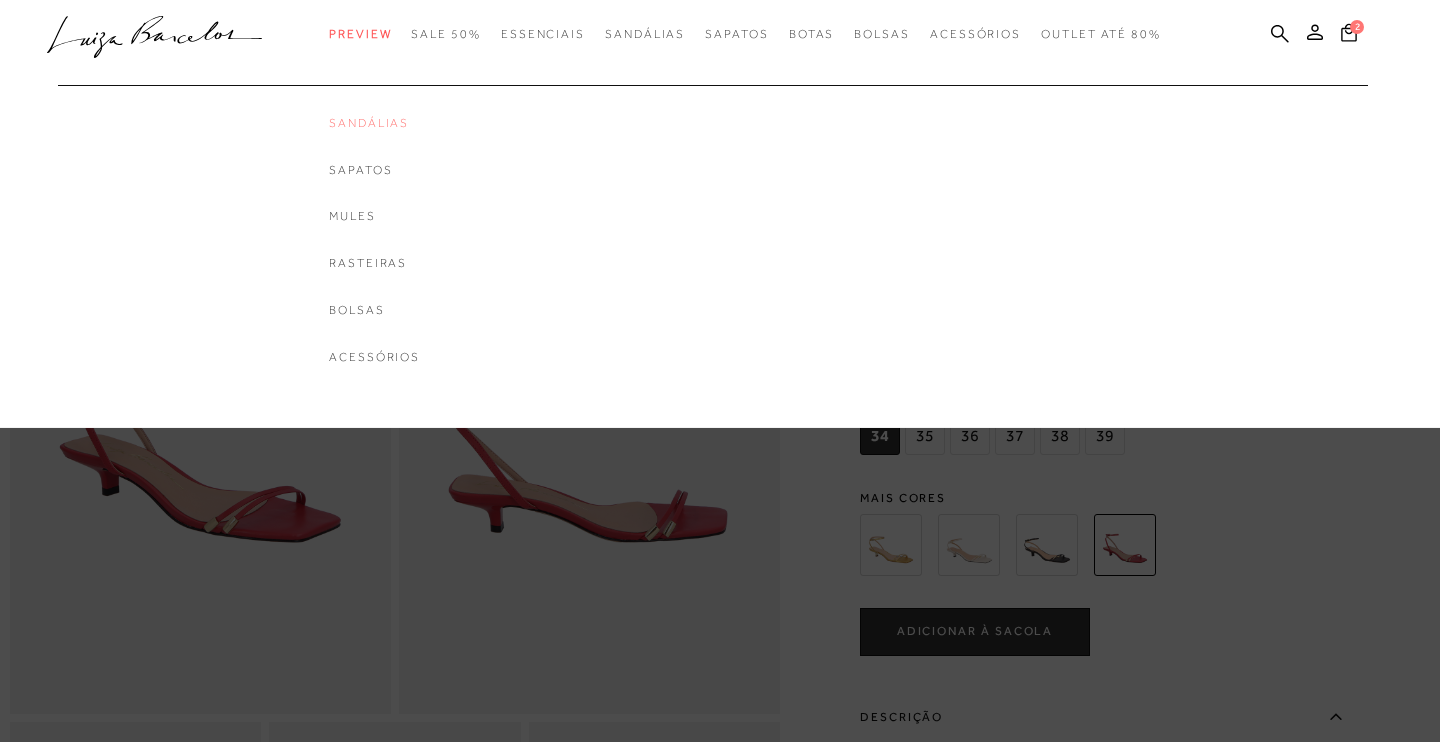 click on "Sandálias" at bounding box center (374, 123) 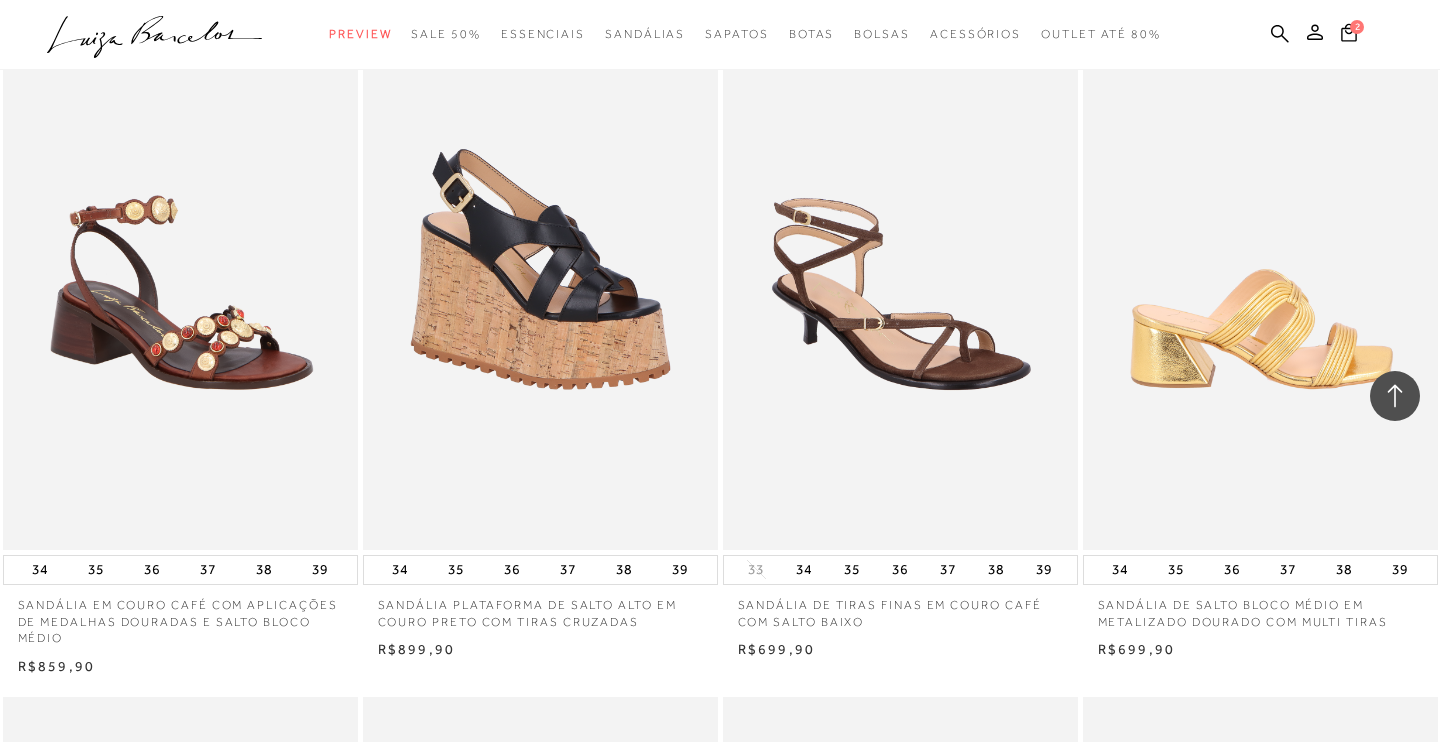 scroll, scrollTop: 2755, scrollLeft: 0, axis: vertical 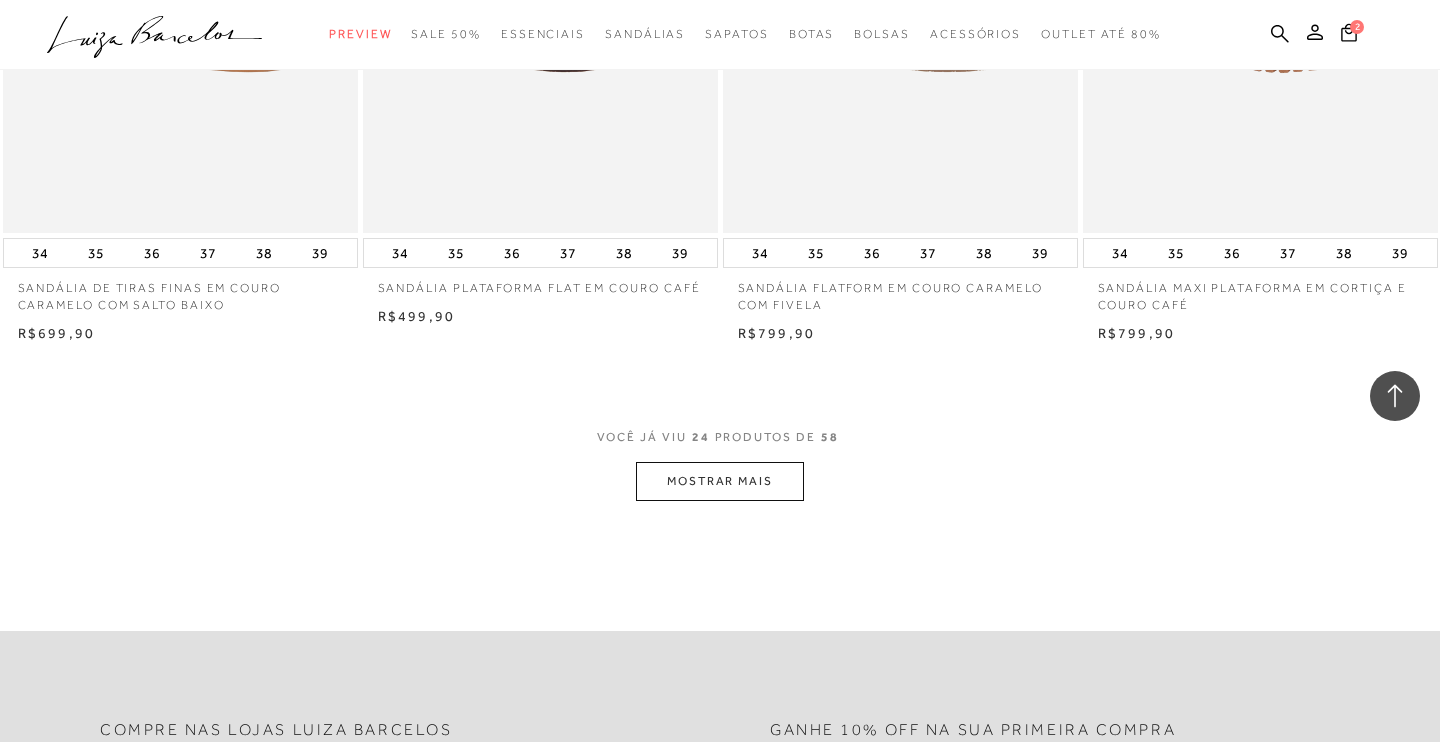 click on "MOSTRAR MAIS" at bounding box center [720, 481] 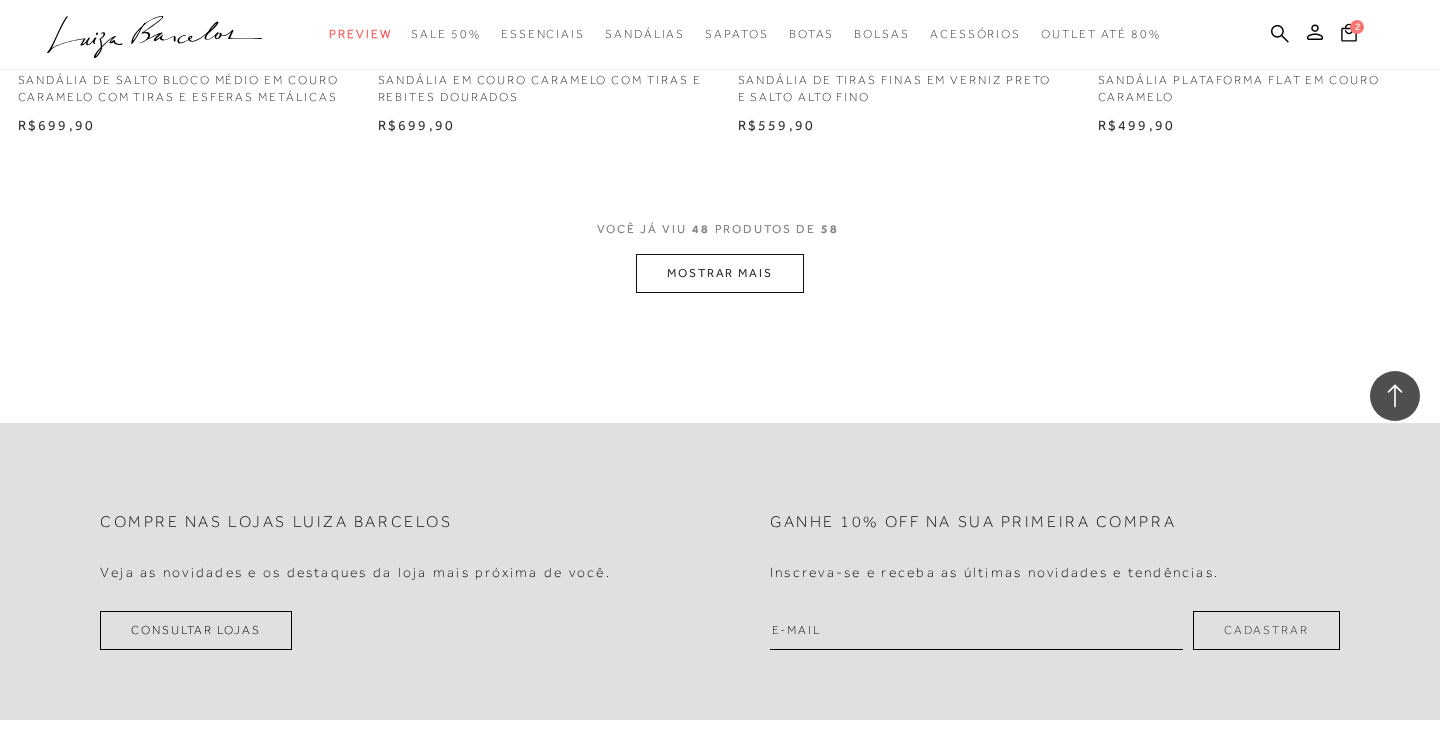 scroll, scrollTop: 7975, scrollLeft: 0, axis: vertical 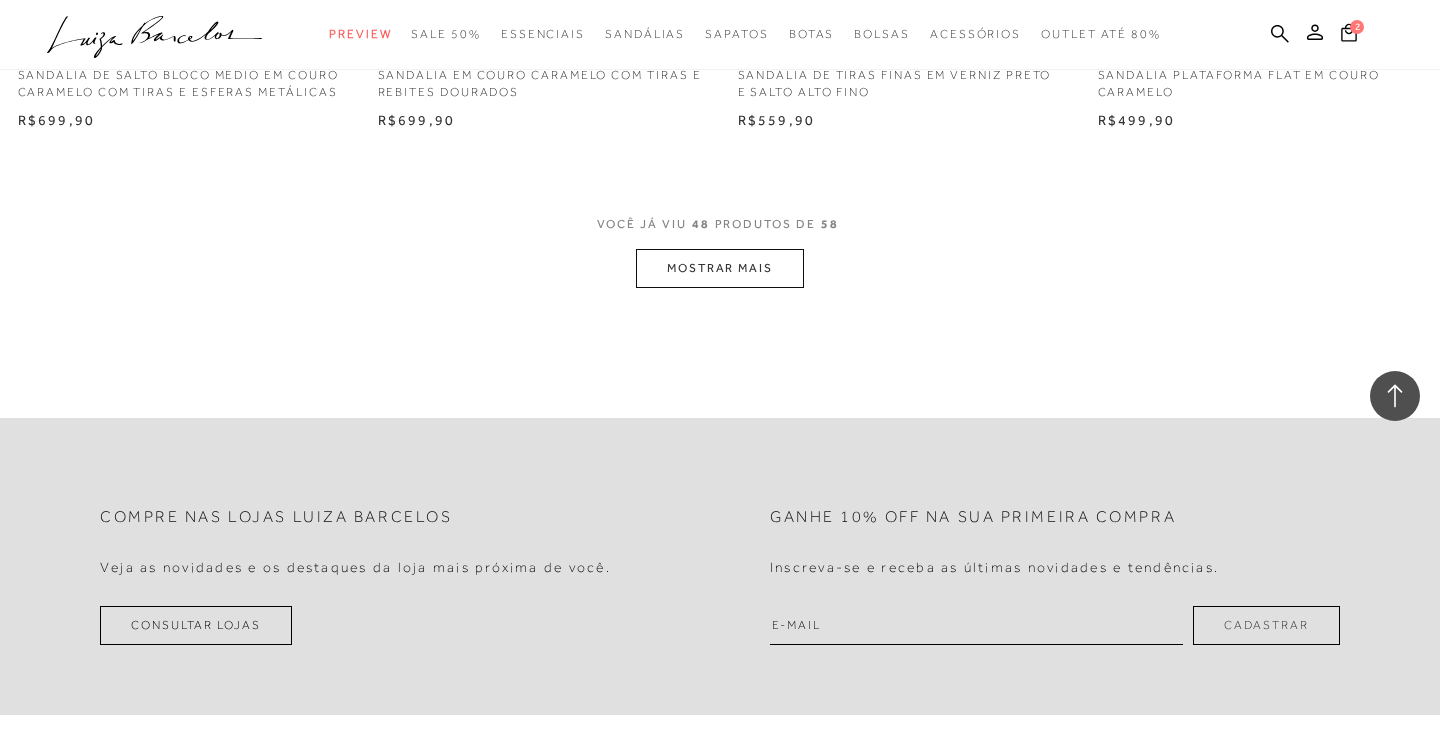 click on "MOSTRAR MAIS" at bounding box center [720, 268] 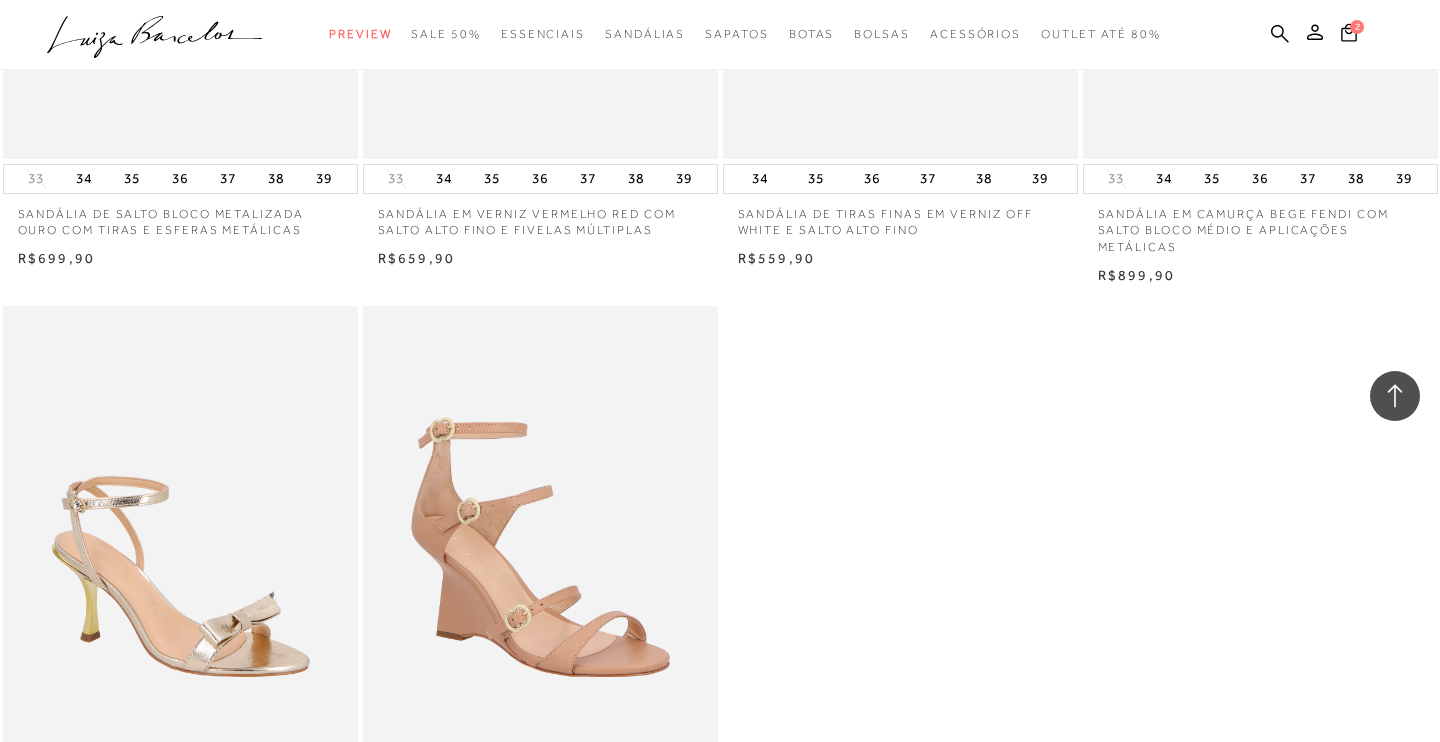 scroll, scrollTop: 9213, scrollLeft: 0, axis: vertical 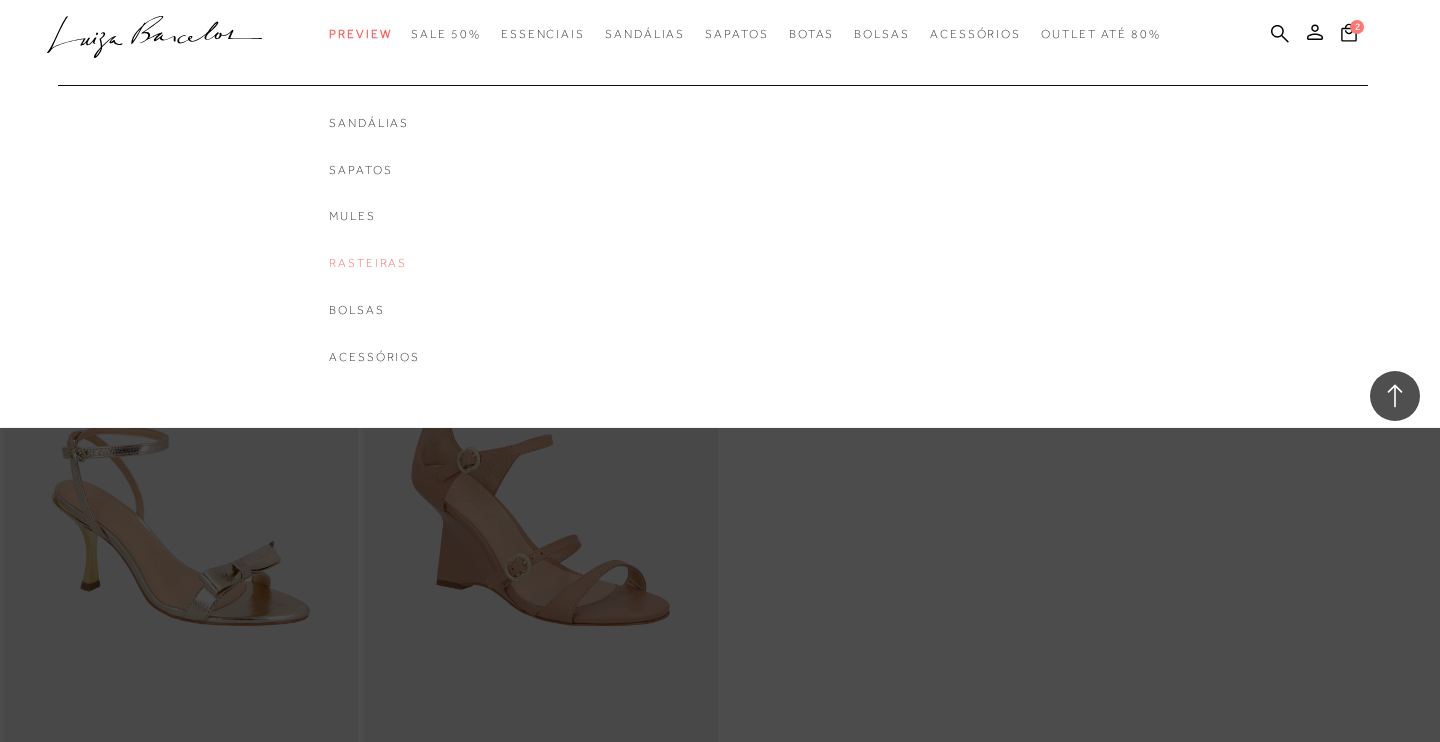click on "Rasteiras" at bounding box center (374, 263) 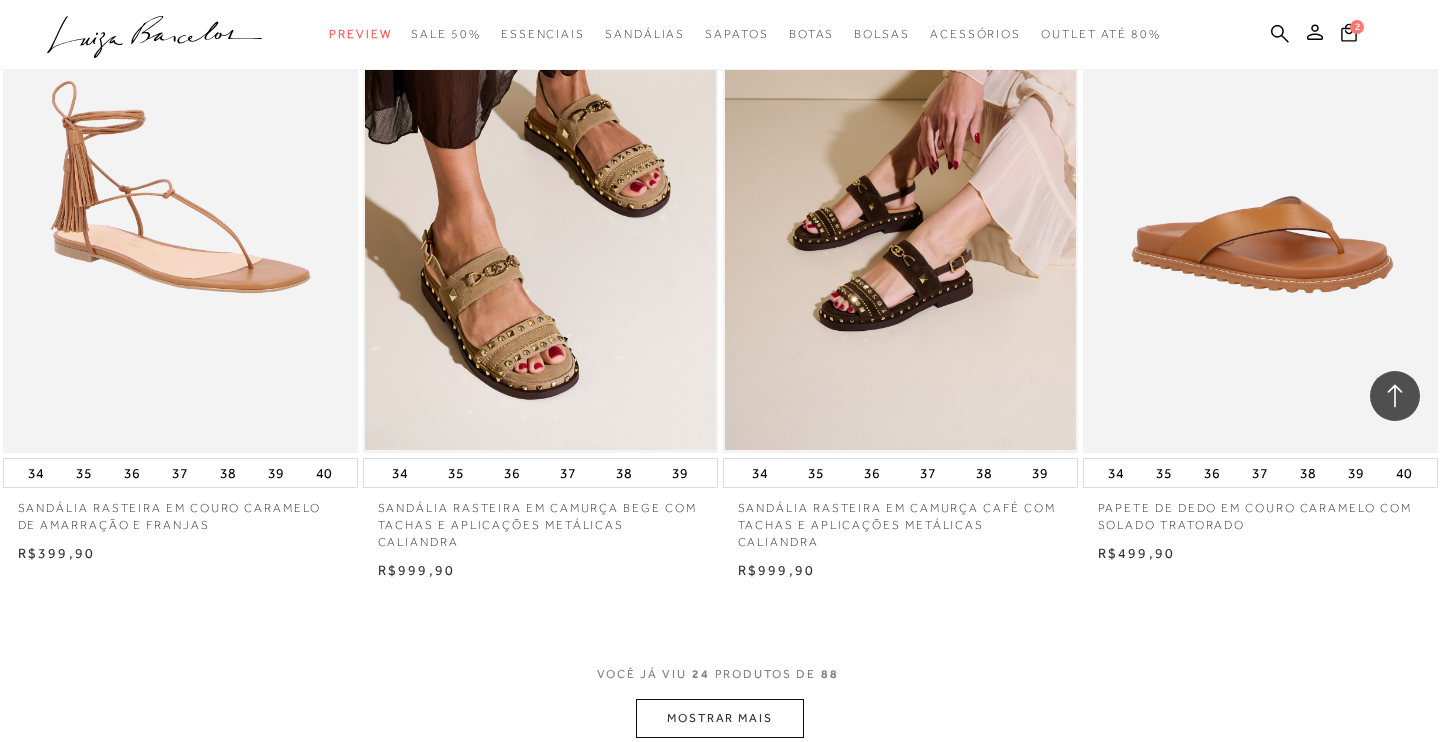 scroll, scrollTop: 3529, scrollLeft: 0, axis: vertical 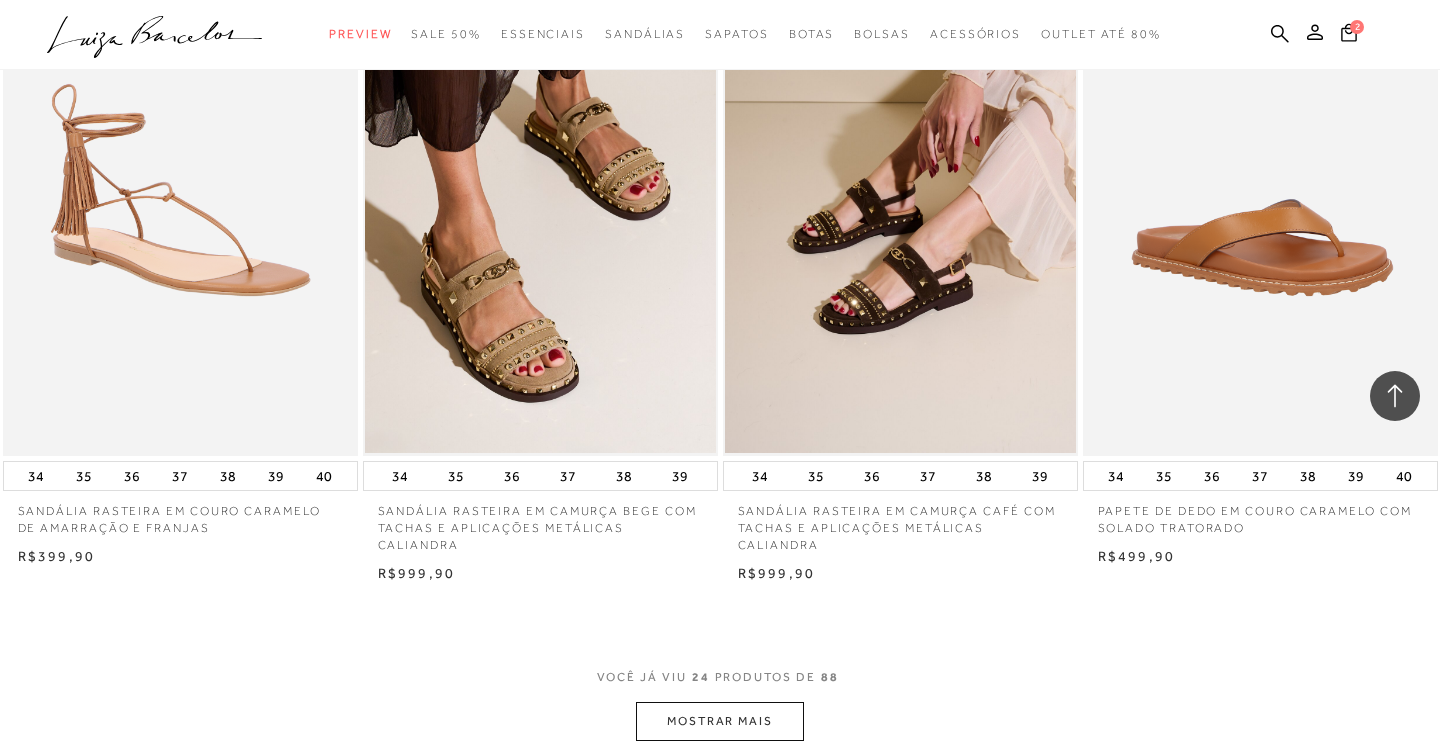 click on "MOSTRAR MAIS" at bounding box center [720, 721] 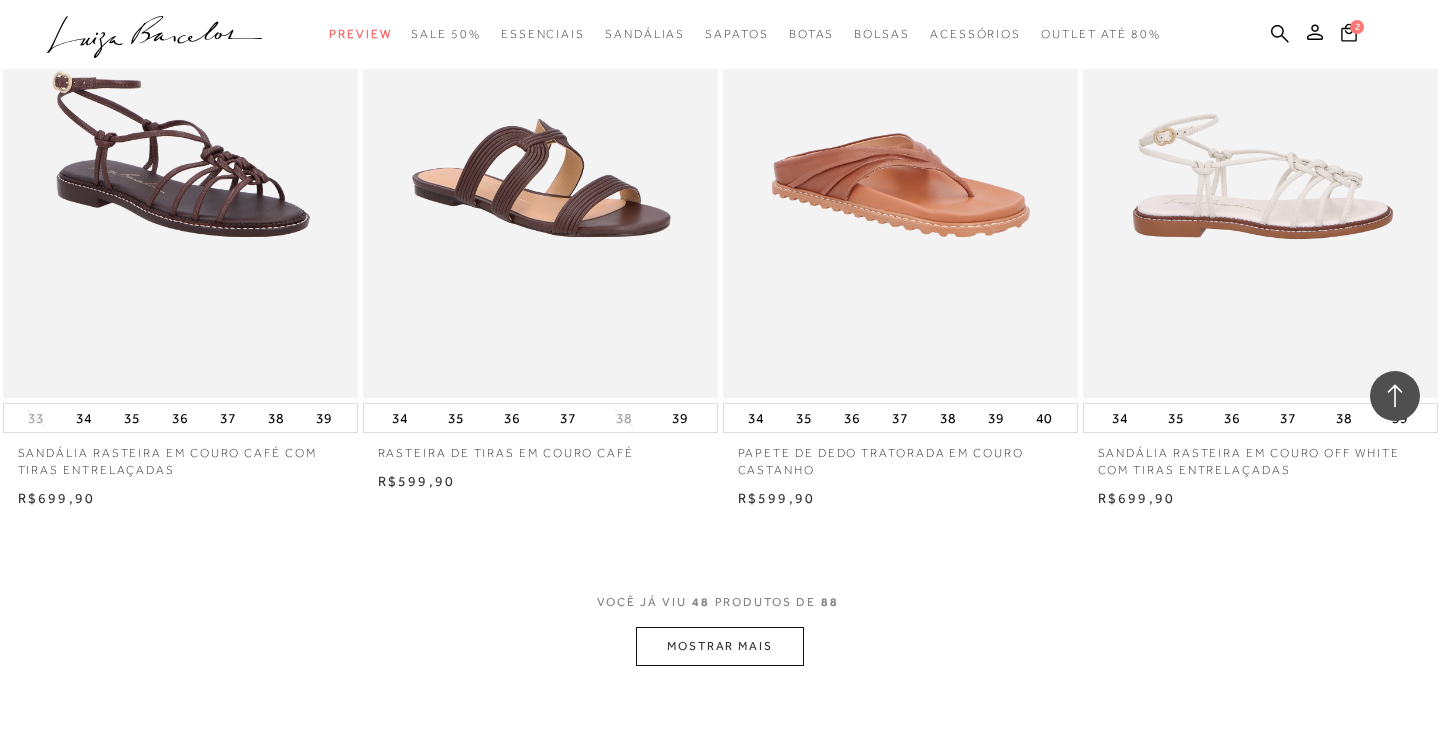 scroll, scrollTop: 7720, scrollLeft: 0, axis: vertical 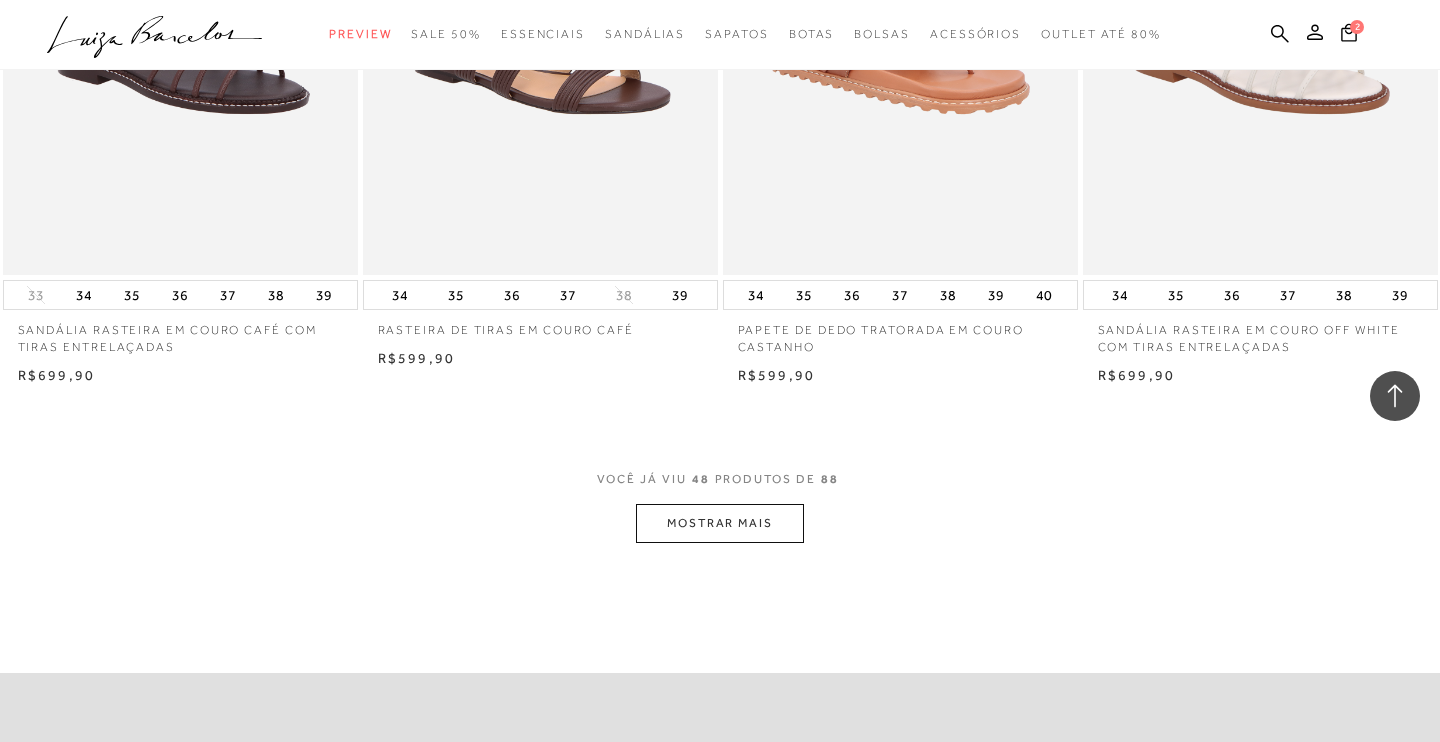 click on "MOSTRAR MAIS" at bounding box center (720, 523) 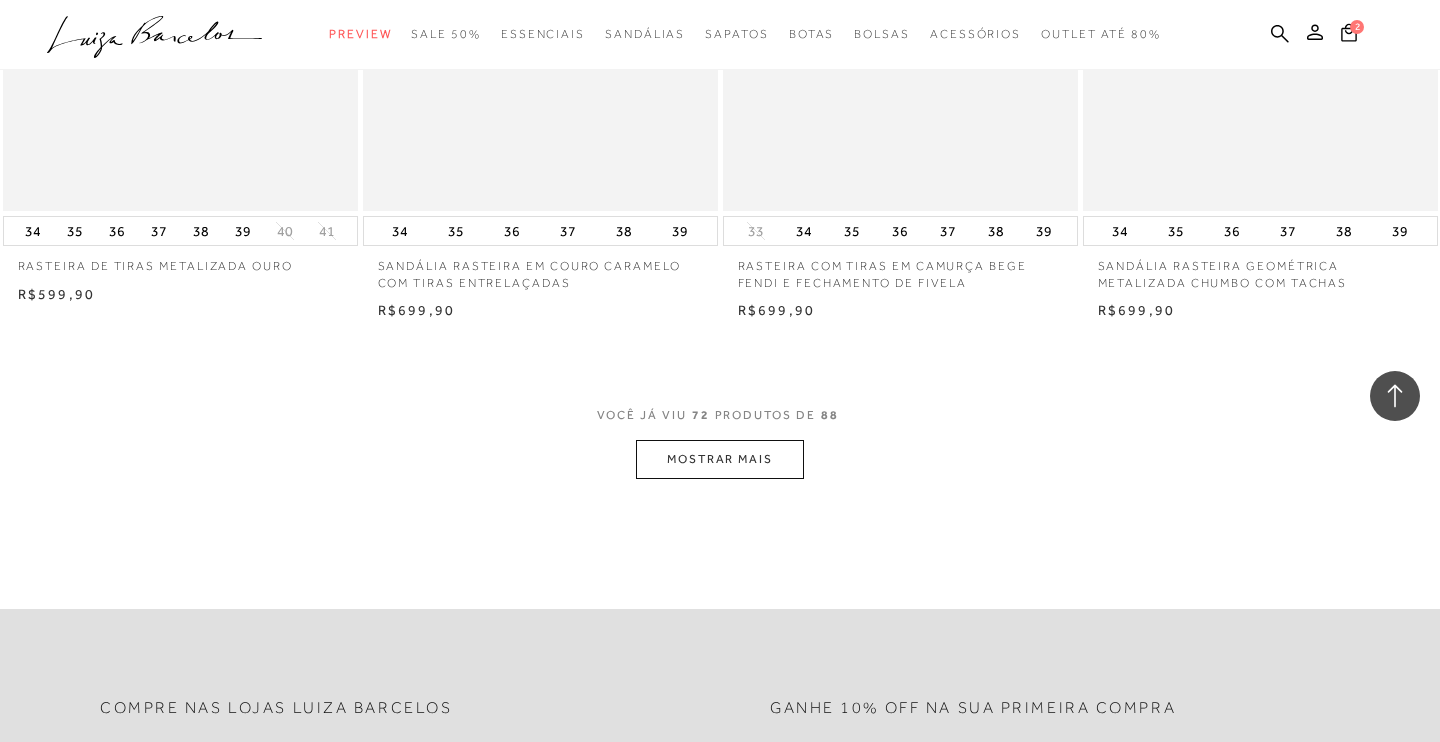 scroll, scrollTop: 11798, scrollLeft: 0, axis: vertical 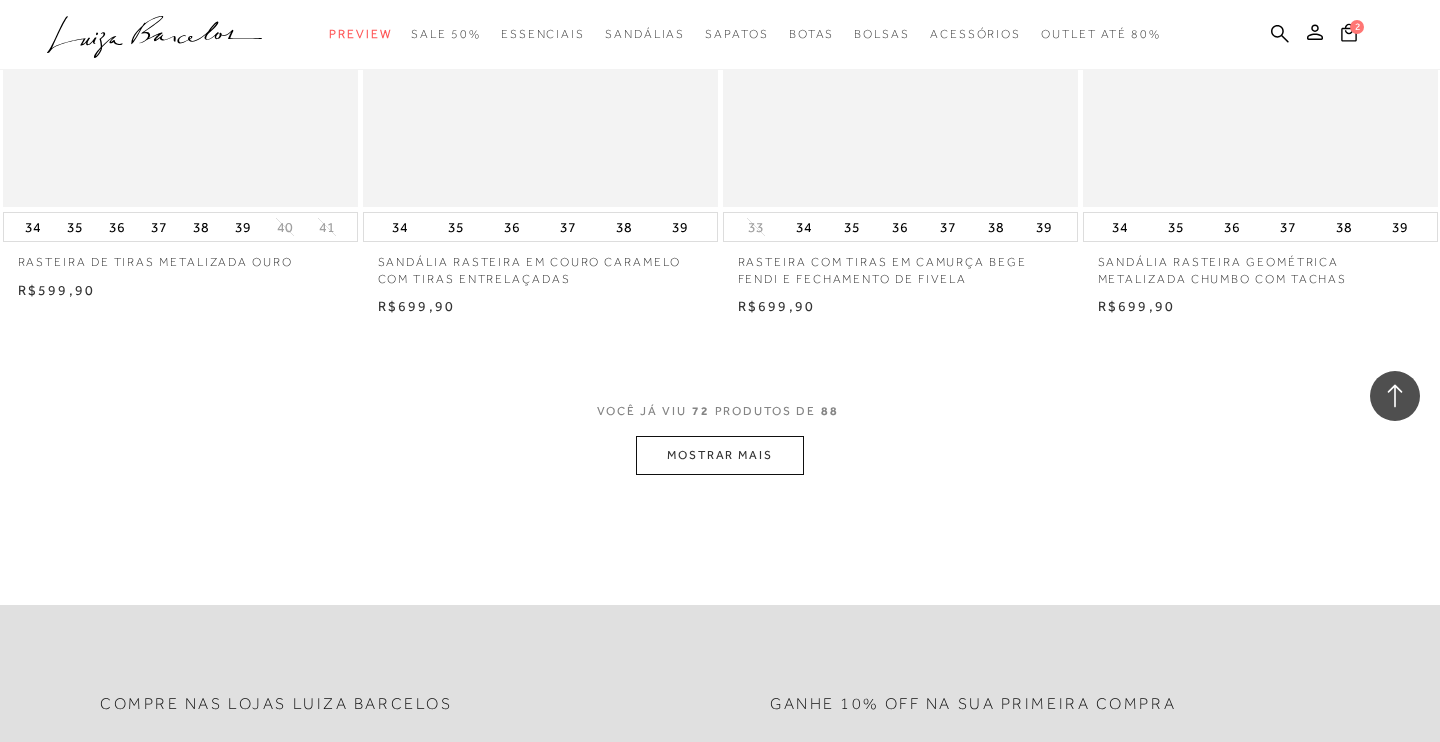 click on "MOSTRAR MAIS" at bounding box center [720, 455] 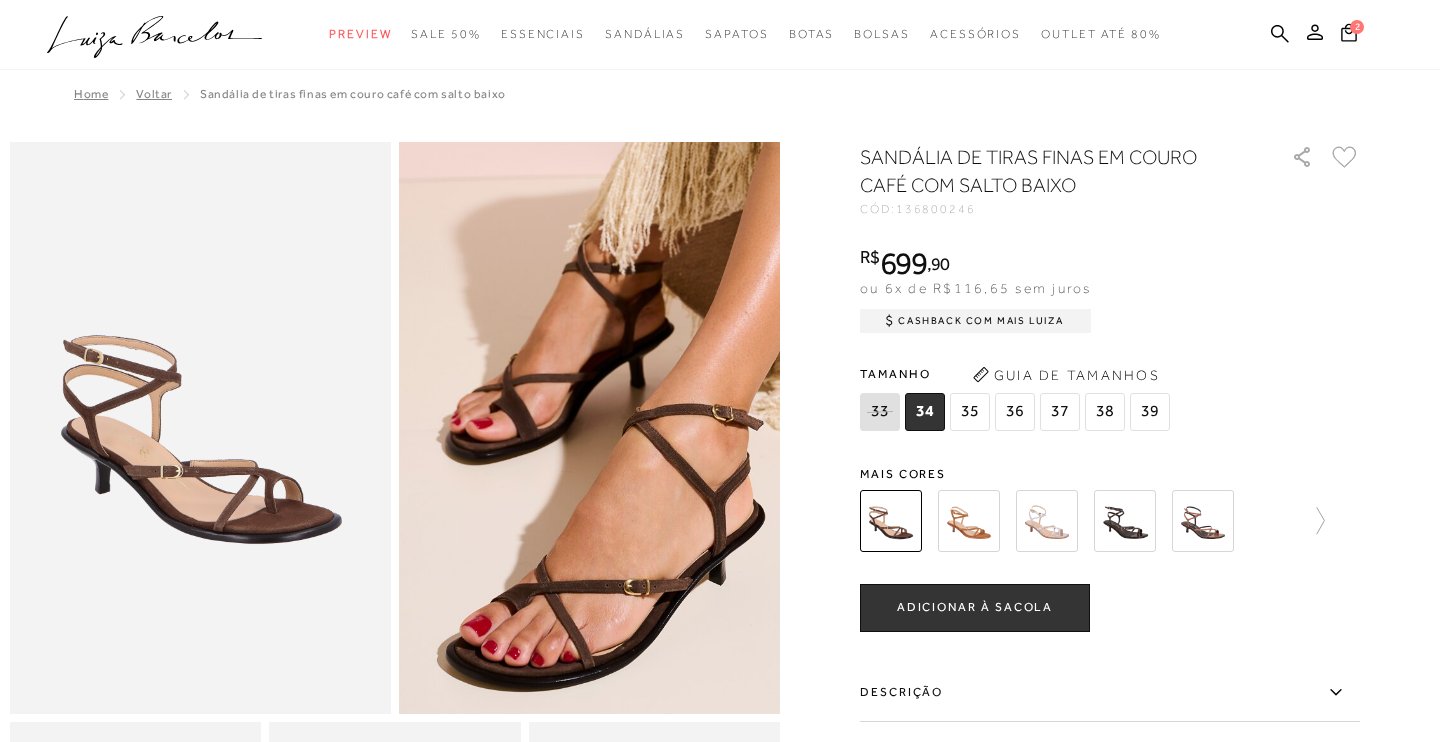 scroll, scrollTop: 16, scrollLeft: 0, axis: vertical 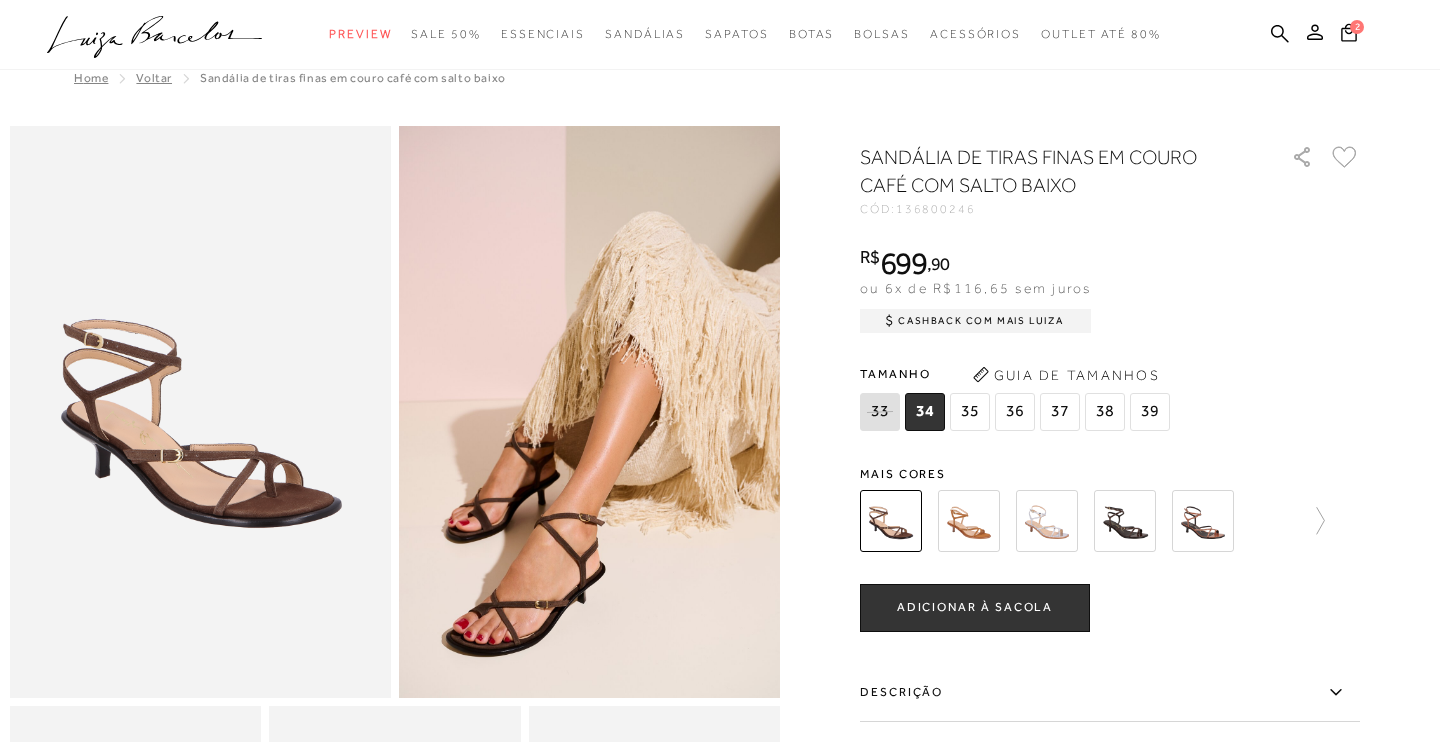 click at bounding box center (969, 521) 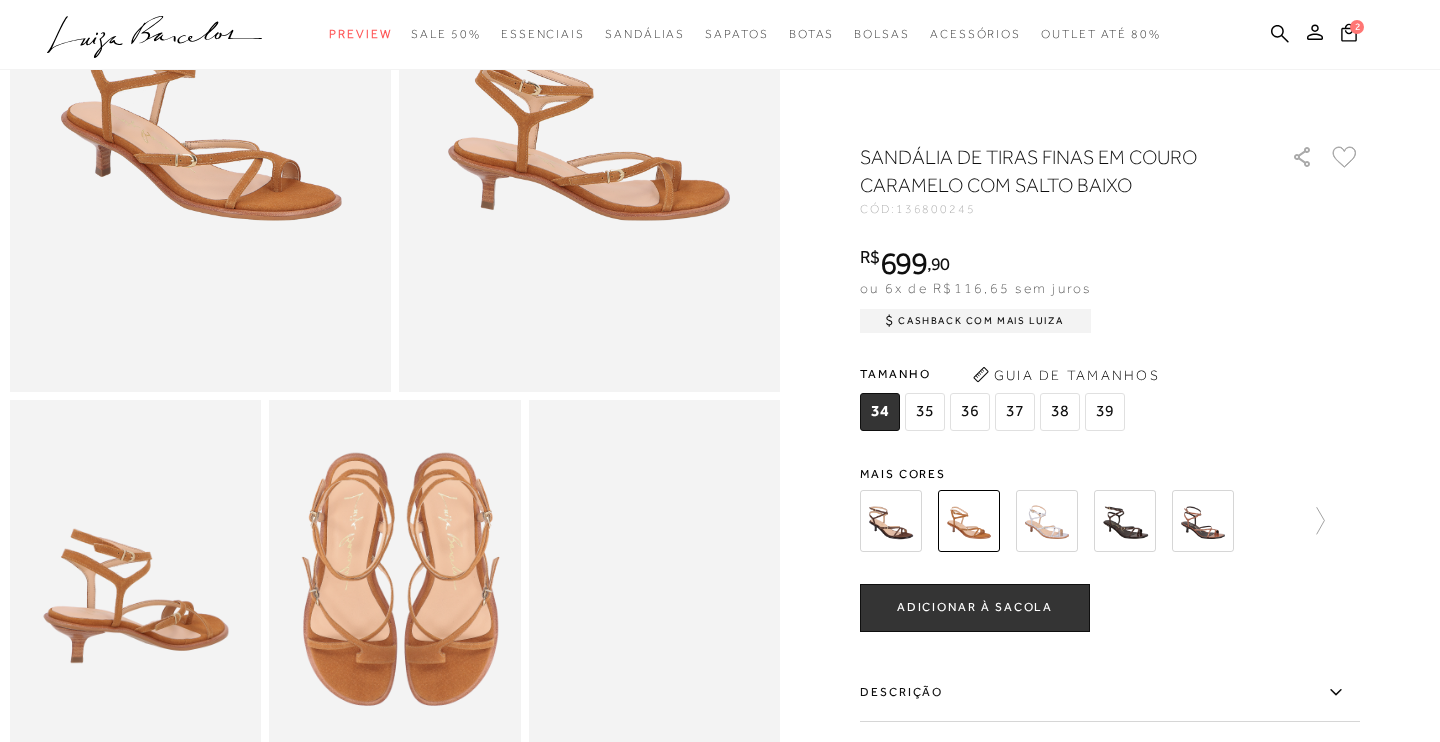 scroll, scrollTop: 317, scrollLeft: 0, axis: vertical 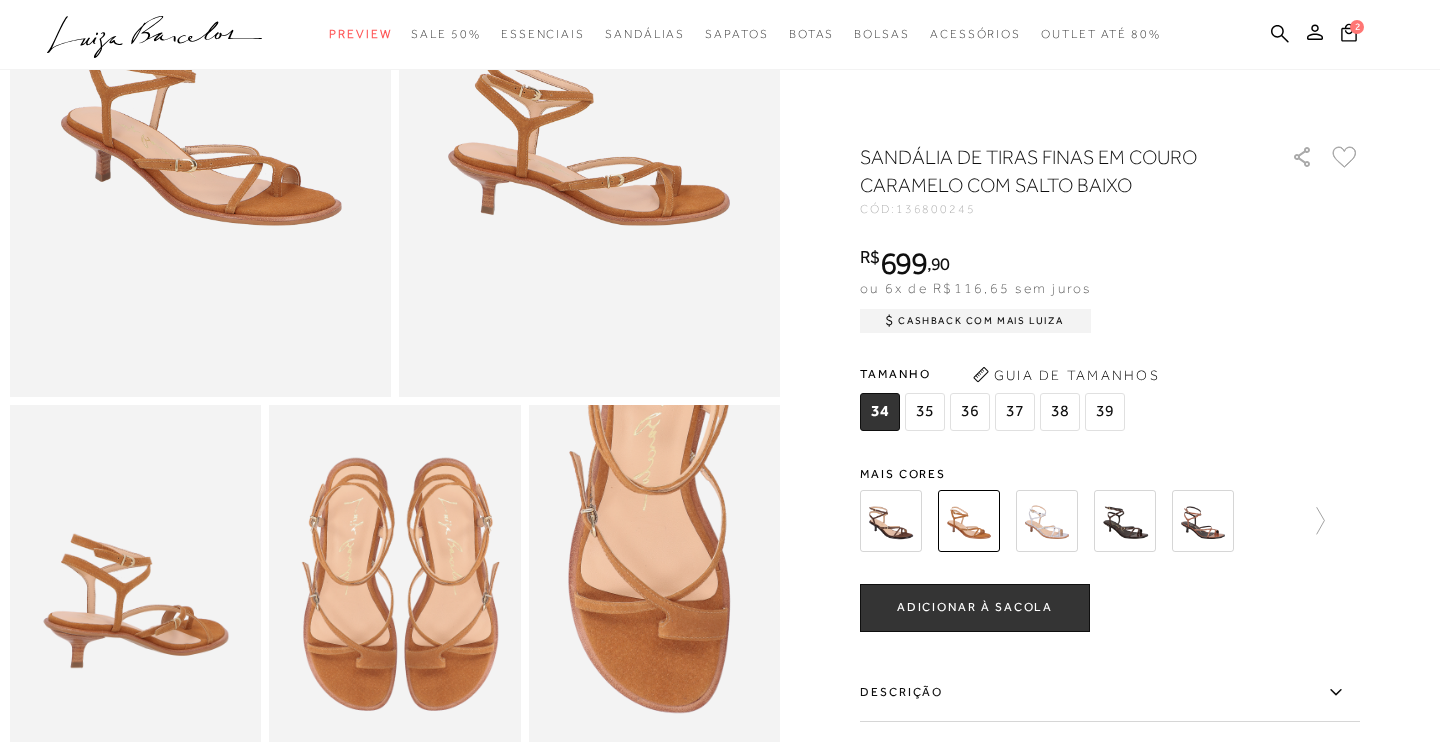 click at bounding box center [1047, 521] 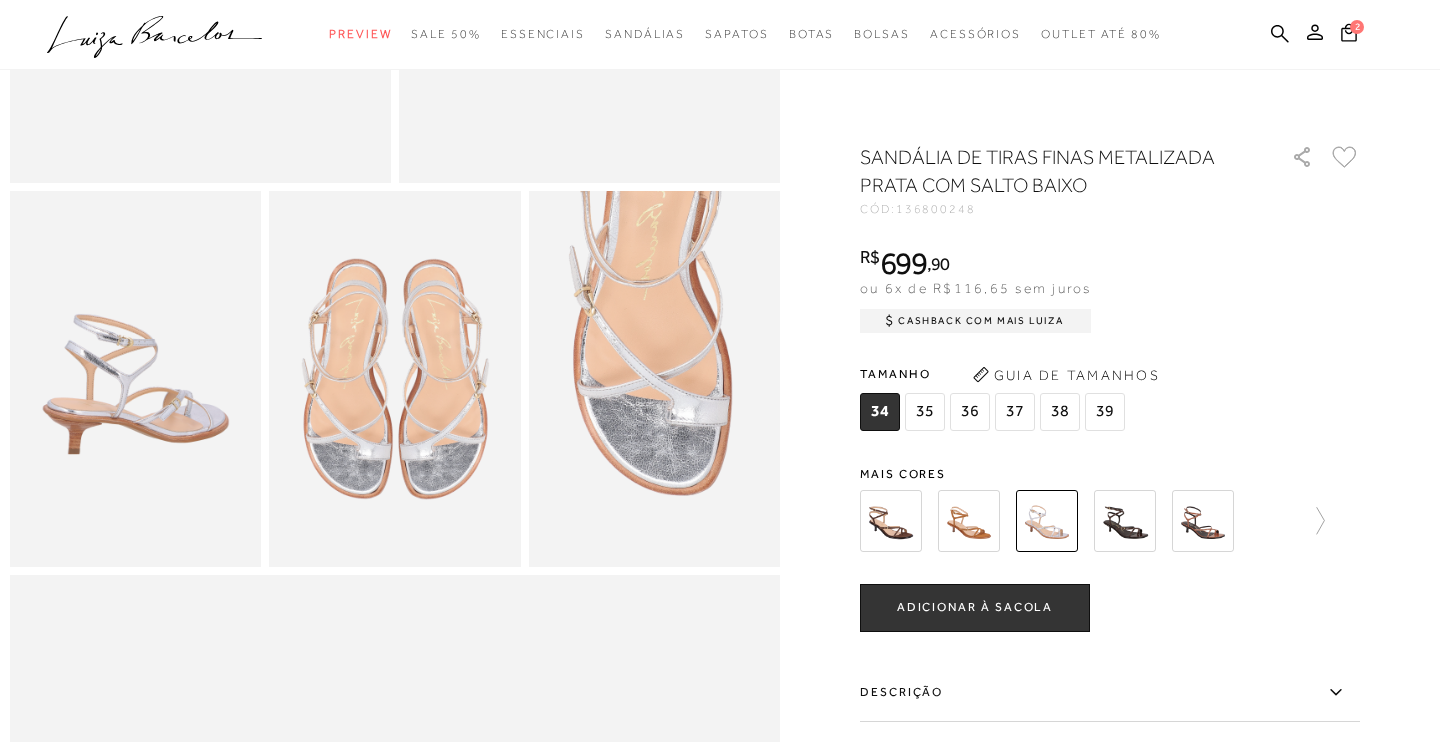scroll, scrollTop: 316, scrollLeft: 0, axis: vertical 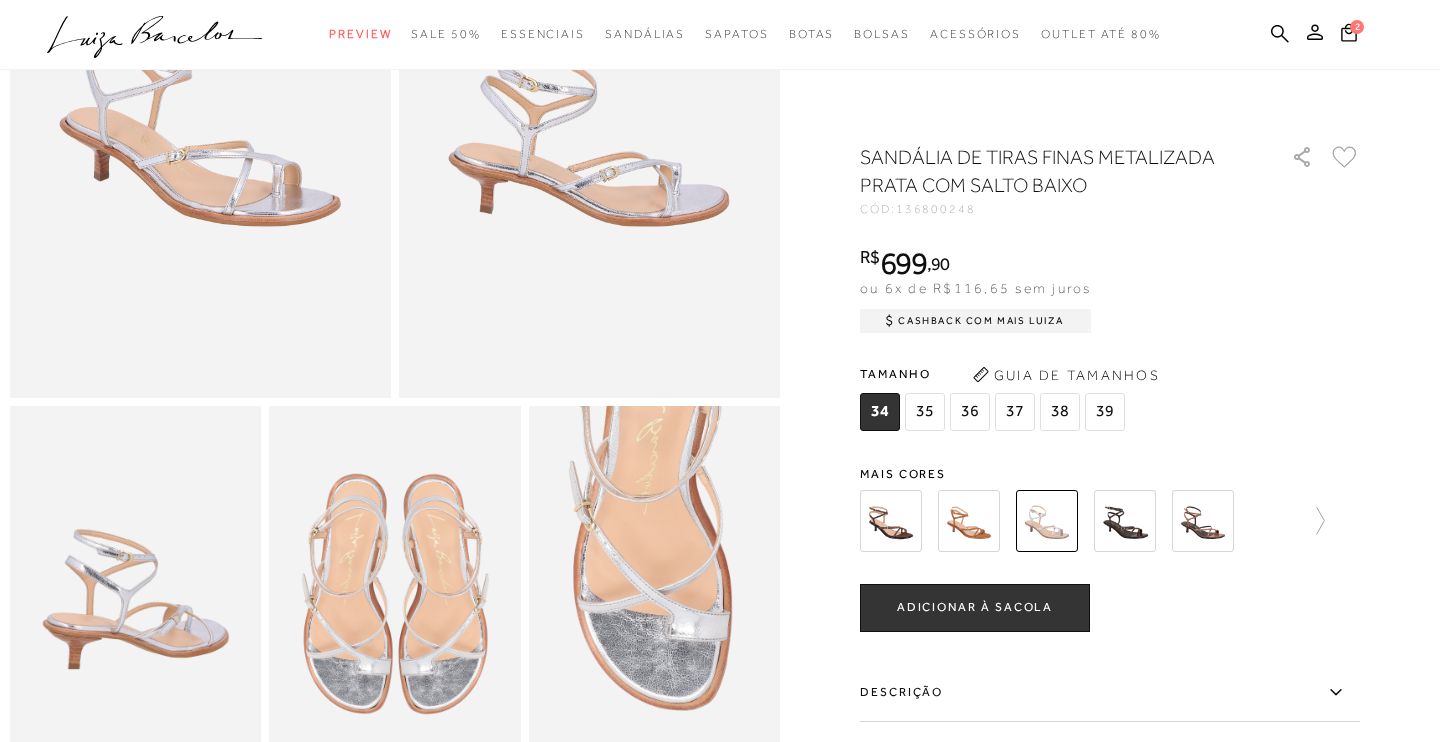 click at bounding box center [1125, 521] 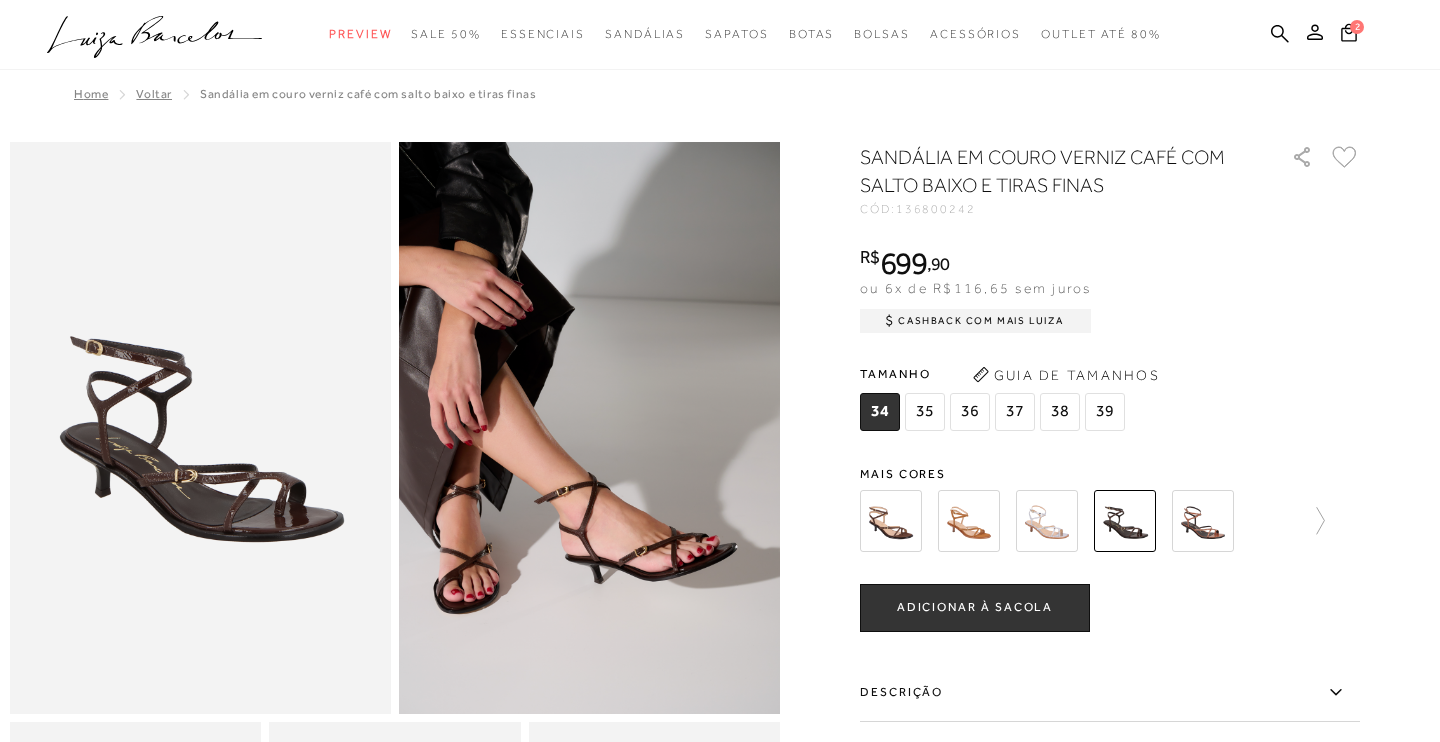scroll, scrollTop: 0, scrollLeft: 0, axis: both 